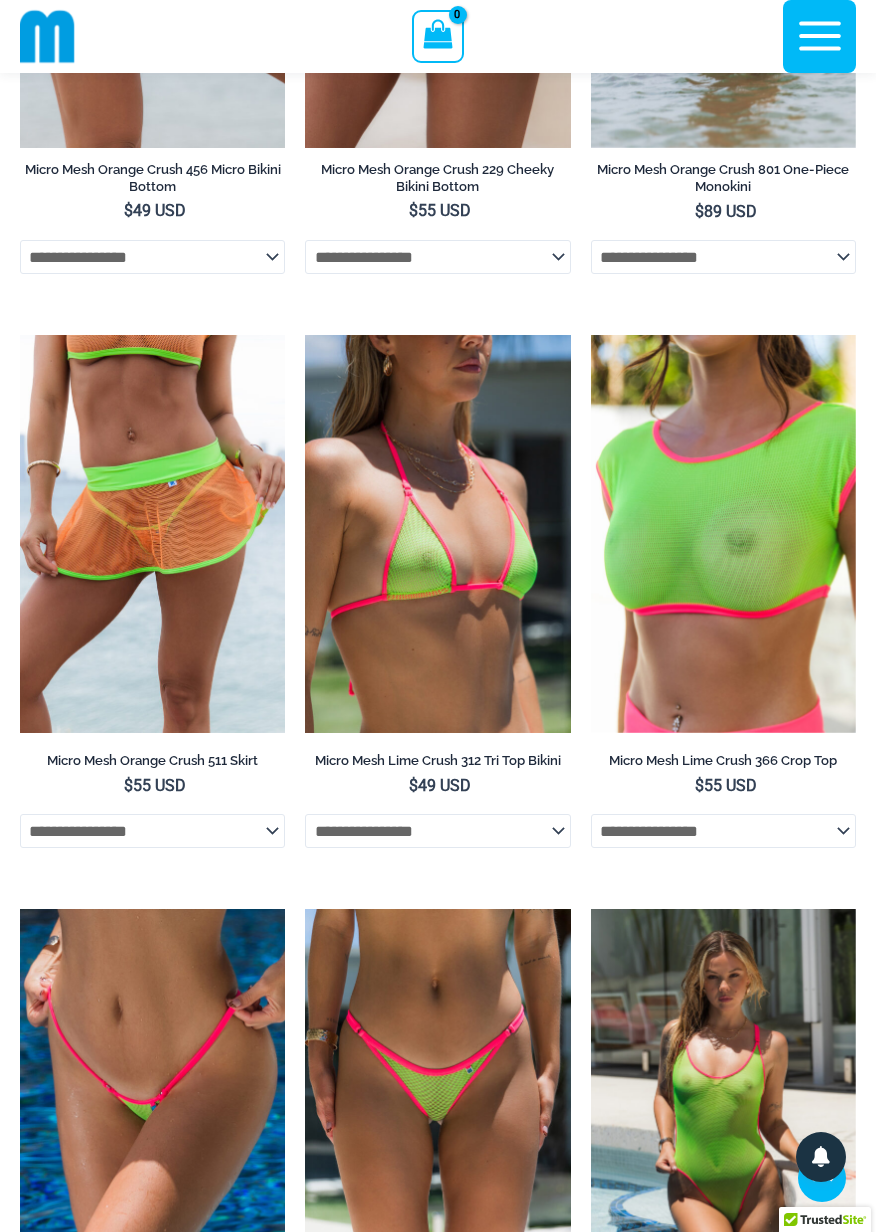 scroll, scrollTop: 3388, scrollLeft: 0, axis: vertical 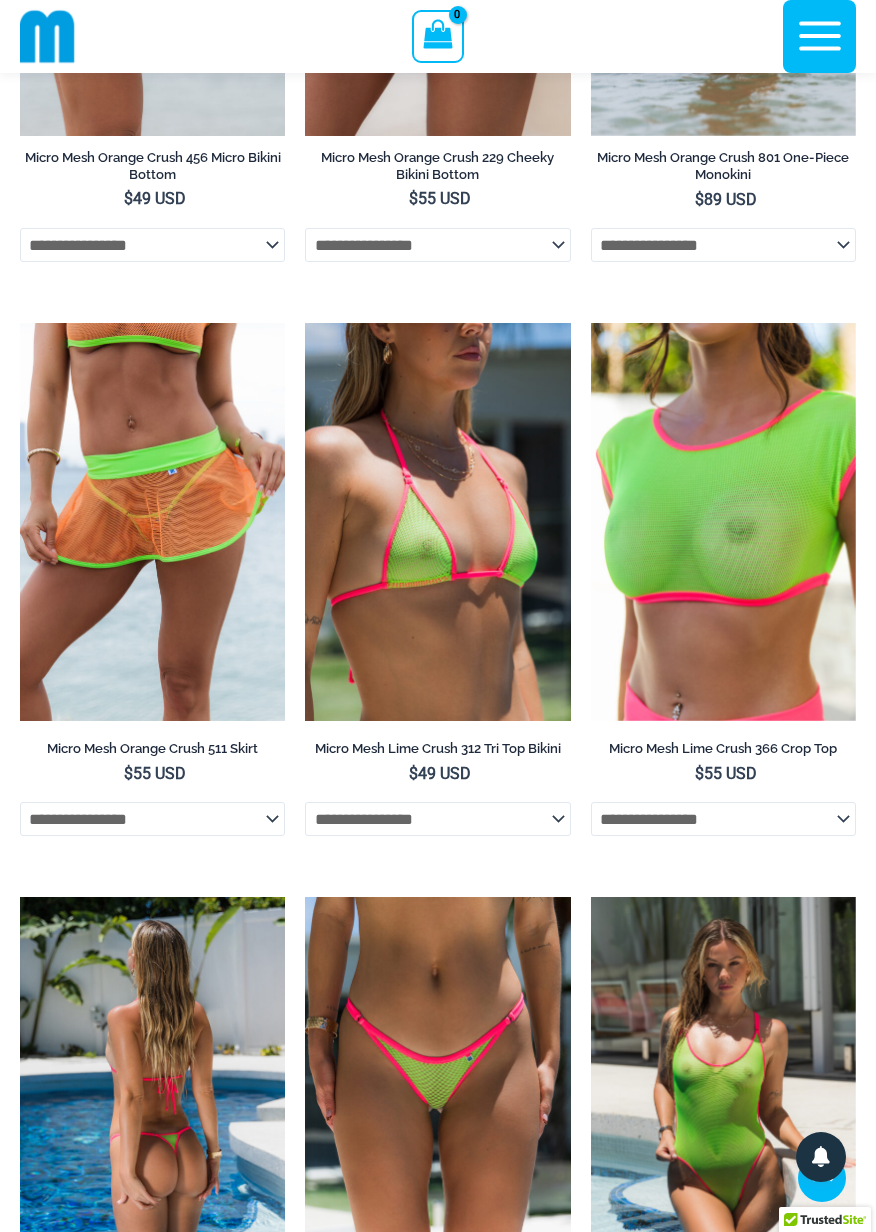 click at bounding box center (152, 1096) 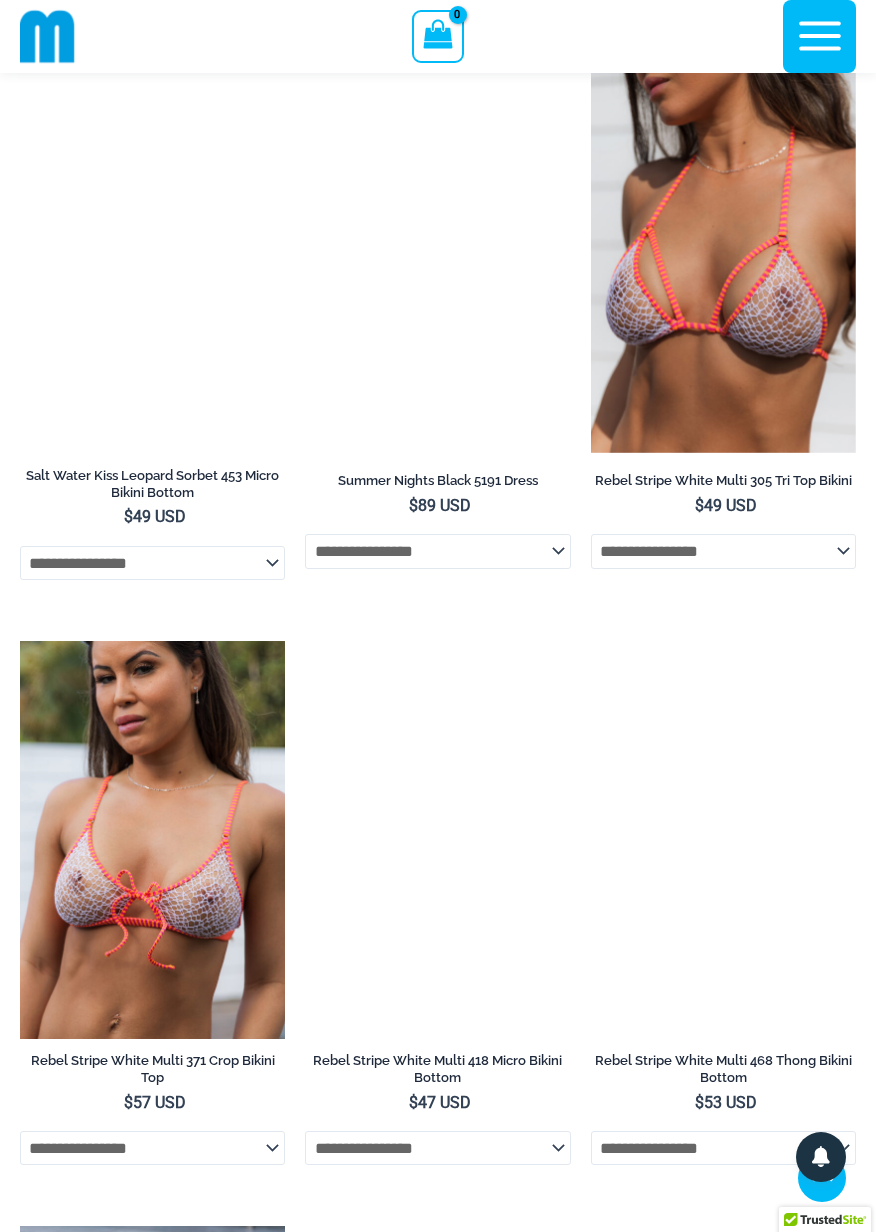 scroll, scrollTop: 5403, scrollLeft: 0, axis: vertical 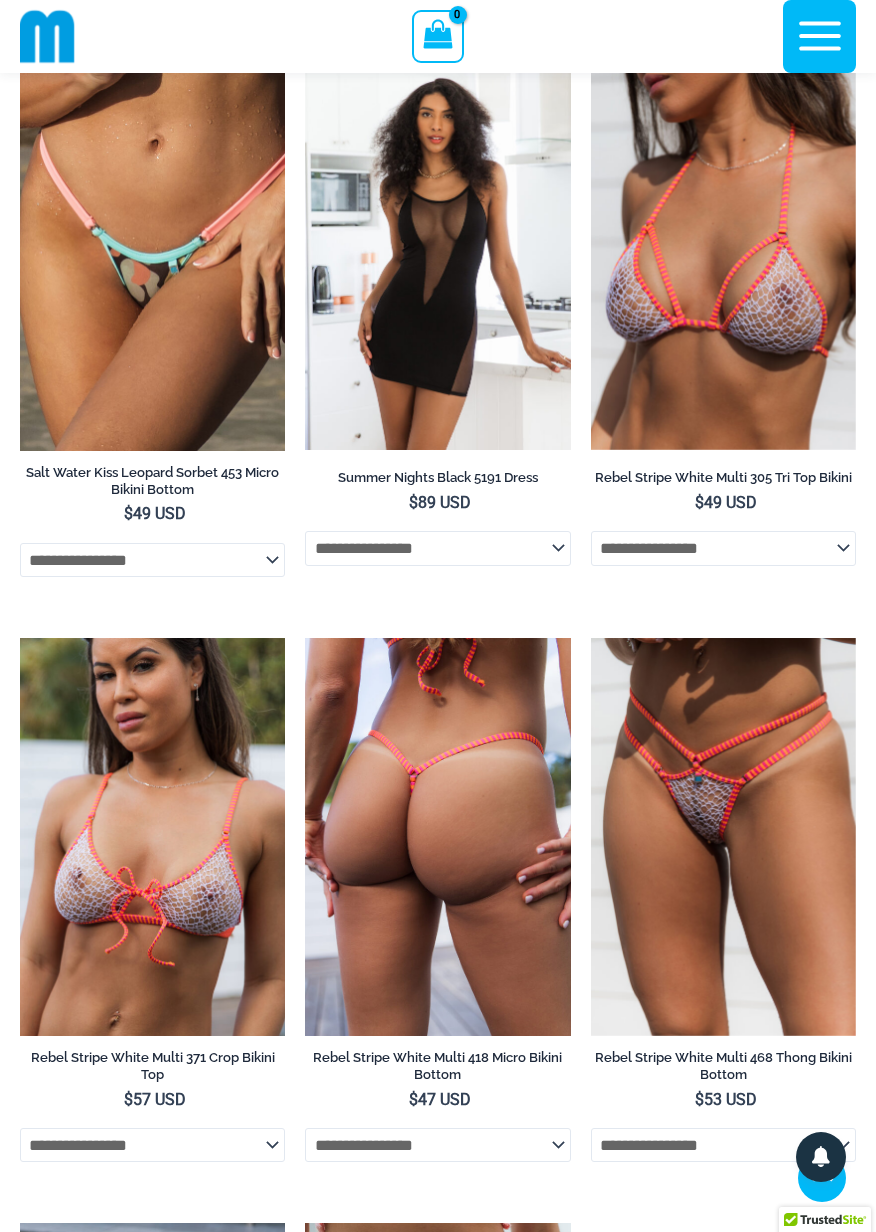 click at bounding box center (437, 837) 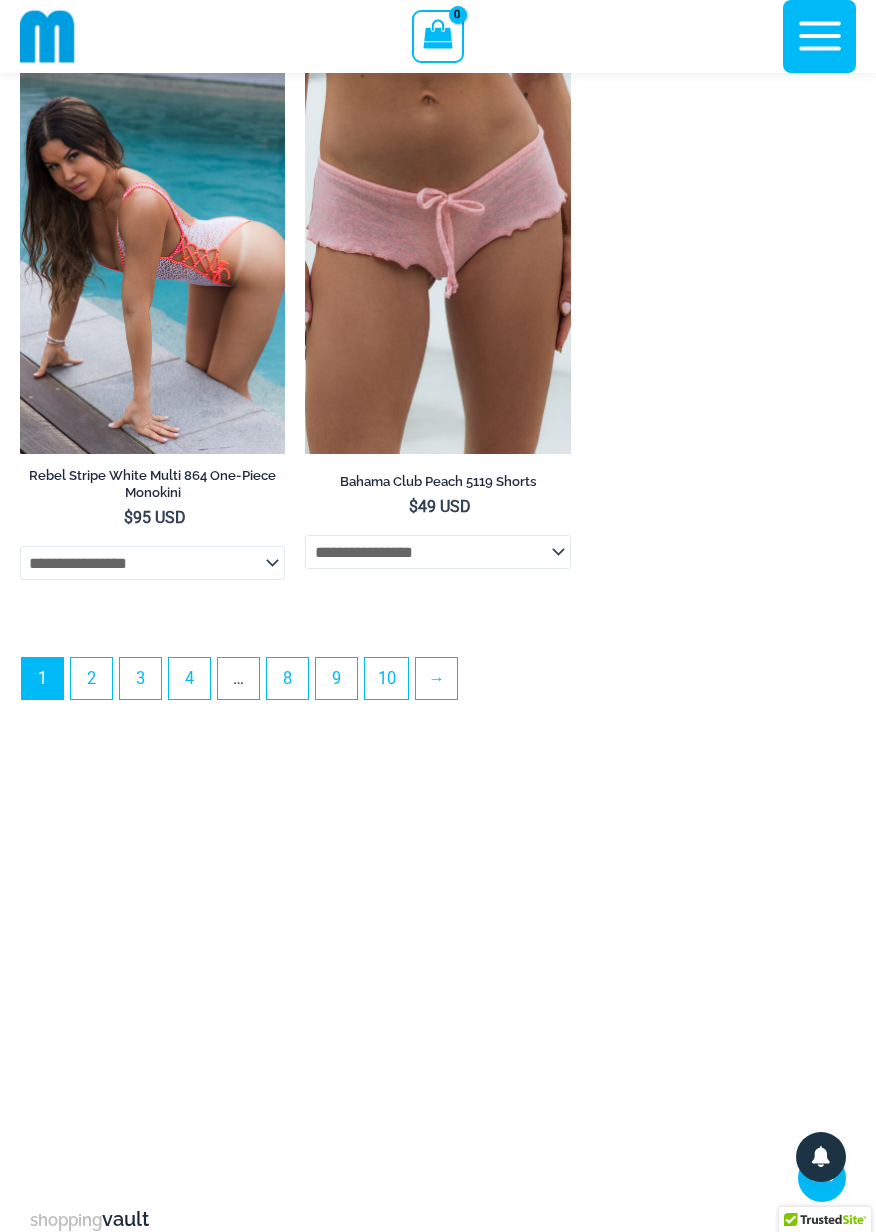 scroll, scrollTop: 6570, scrollLeft: 0, axis: vertical 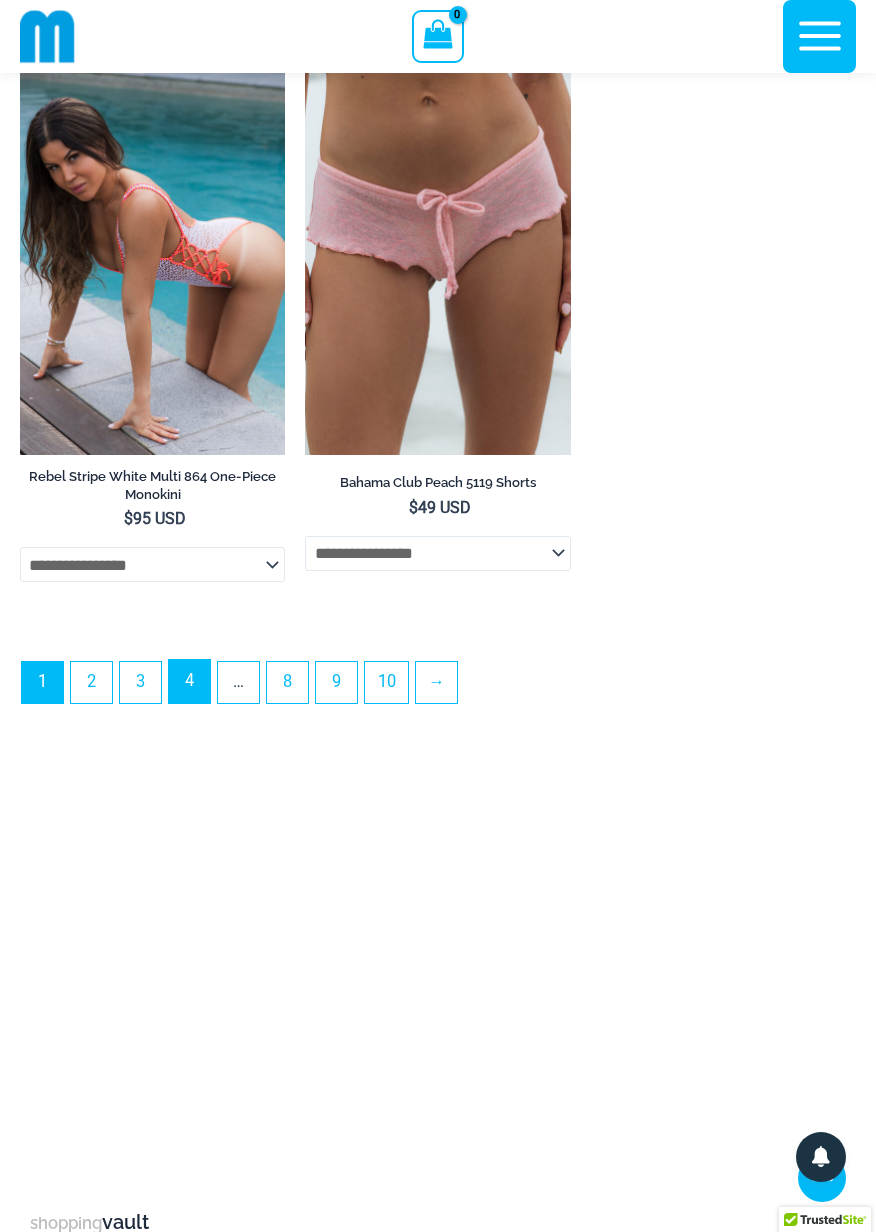 click on "4" at bounding box center (189, 681) 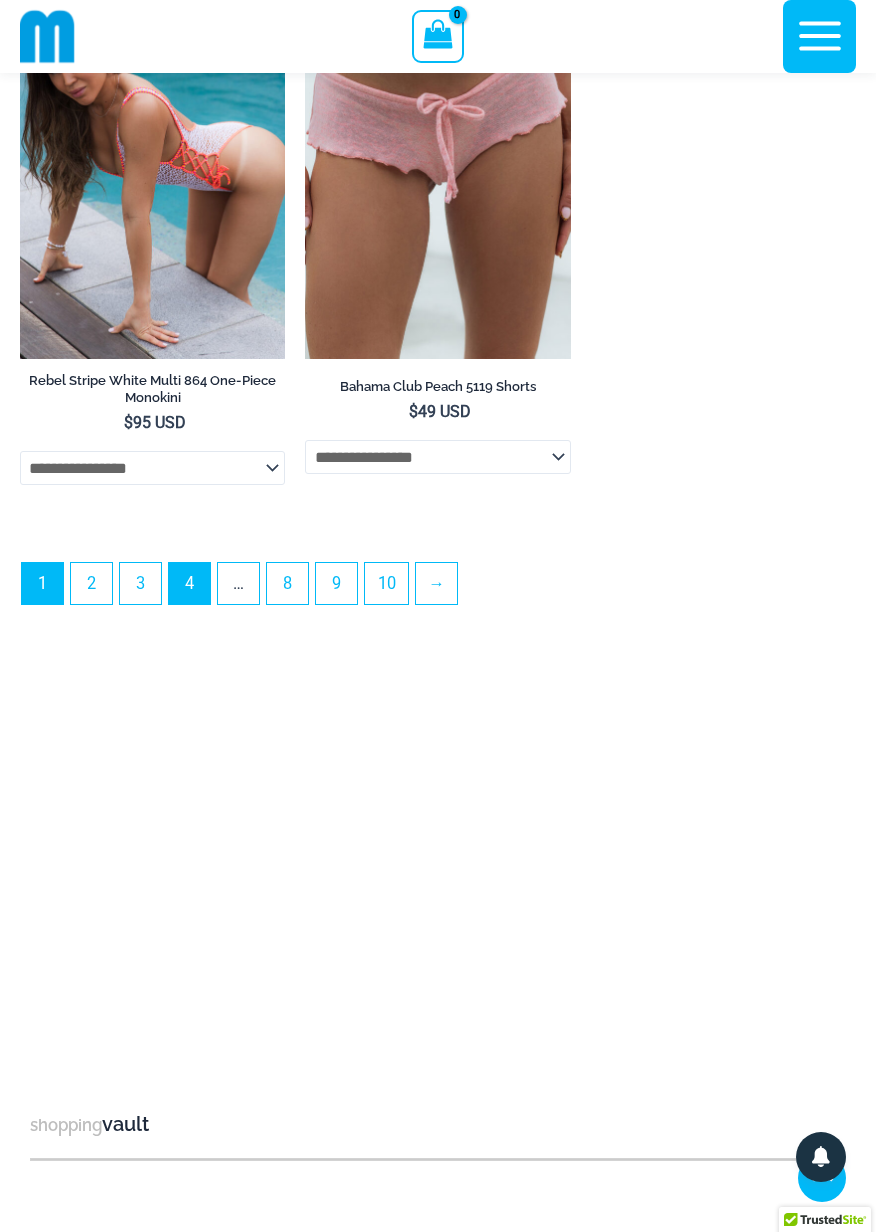 scroll, scrollTop: 6663, scrollLeft: 0, axis: vertical 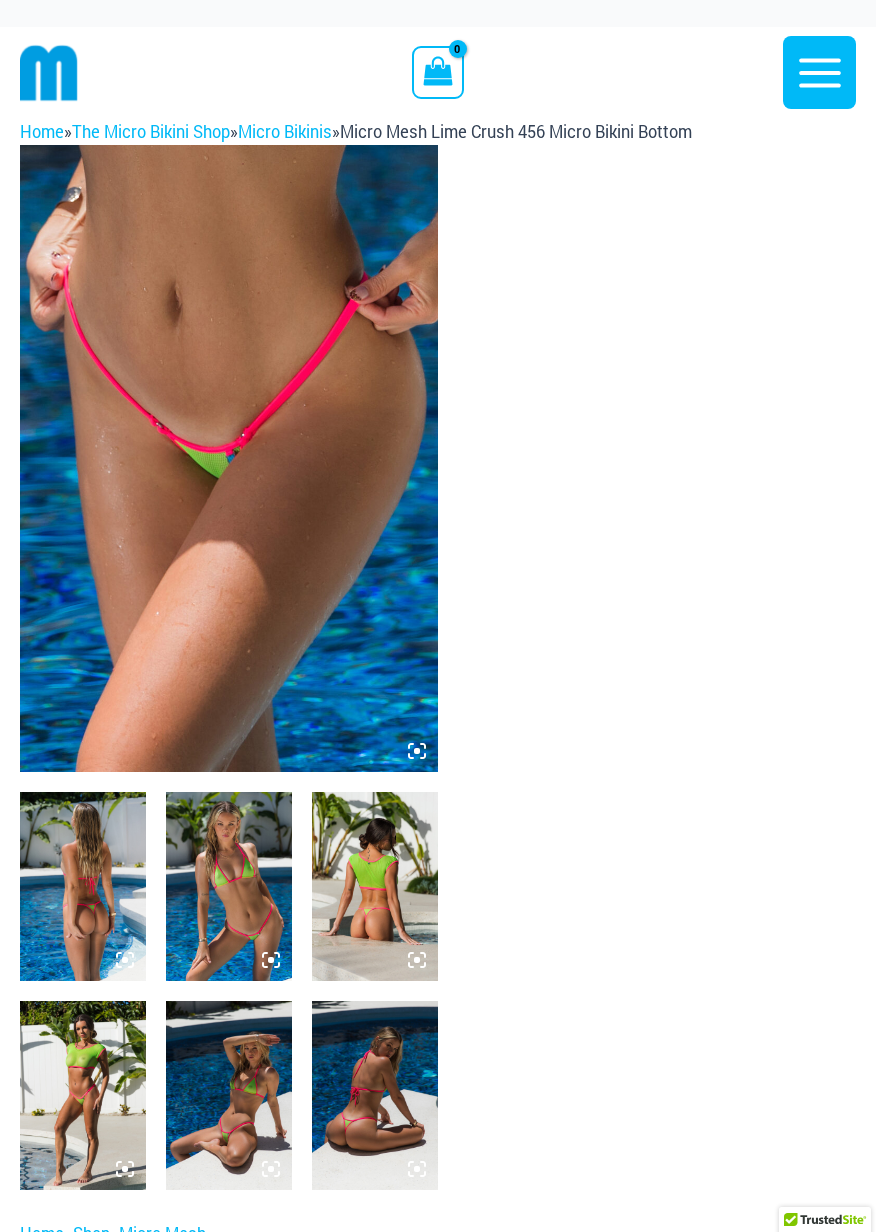 click 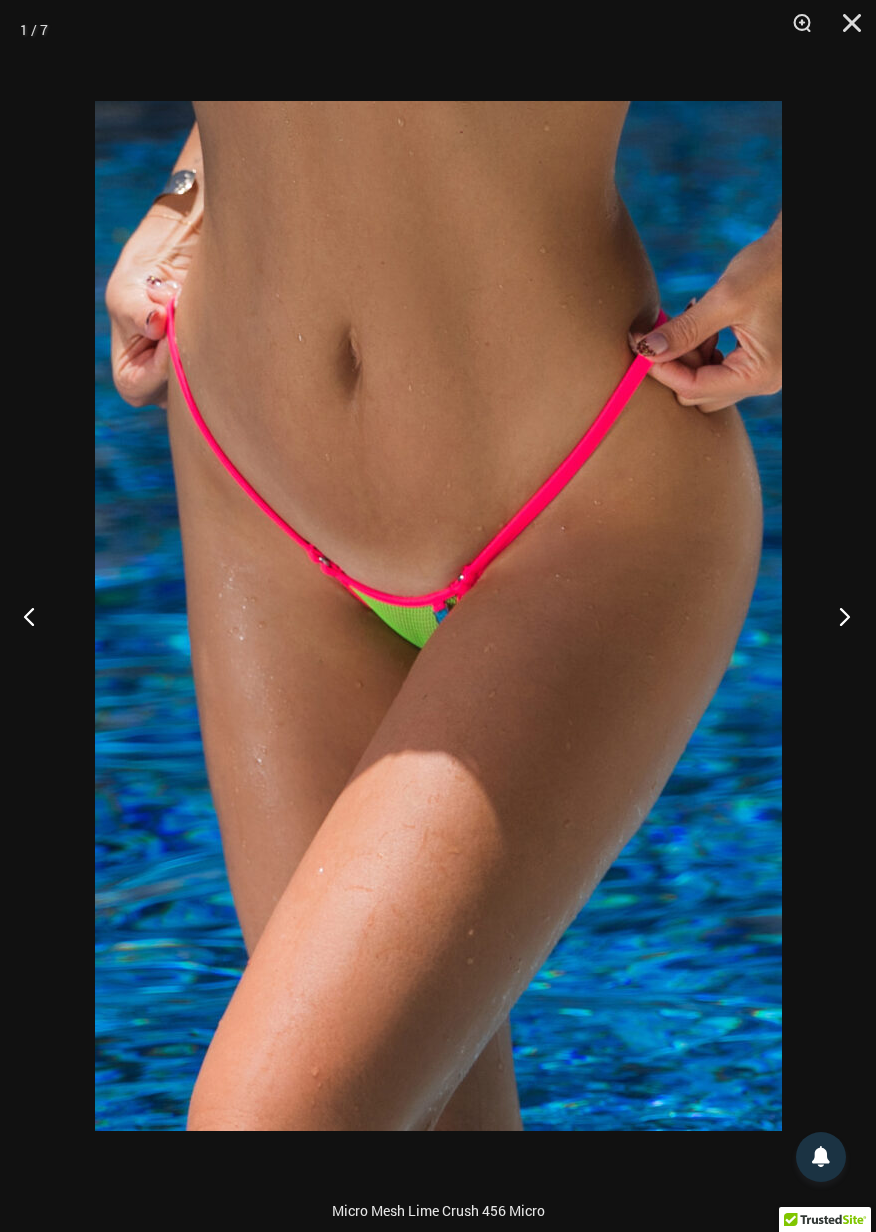 click at bounding box center (838, 616) 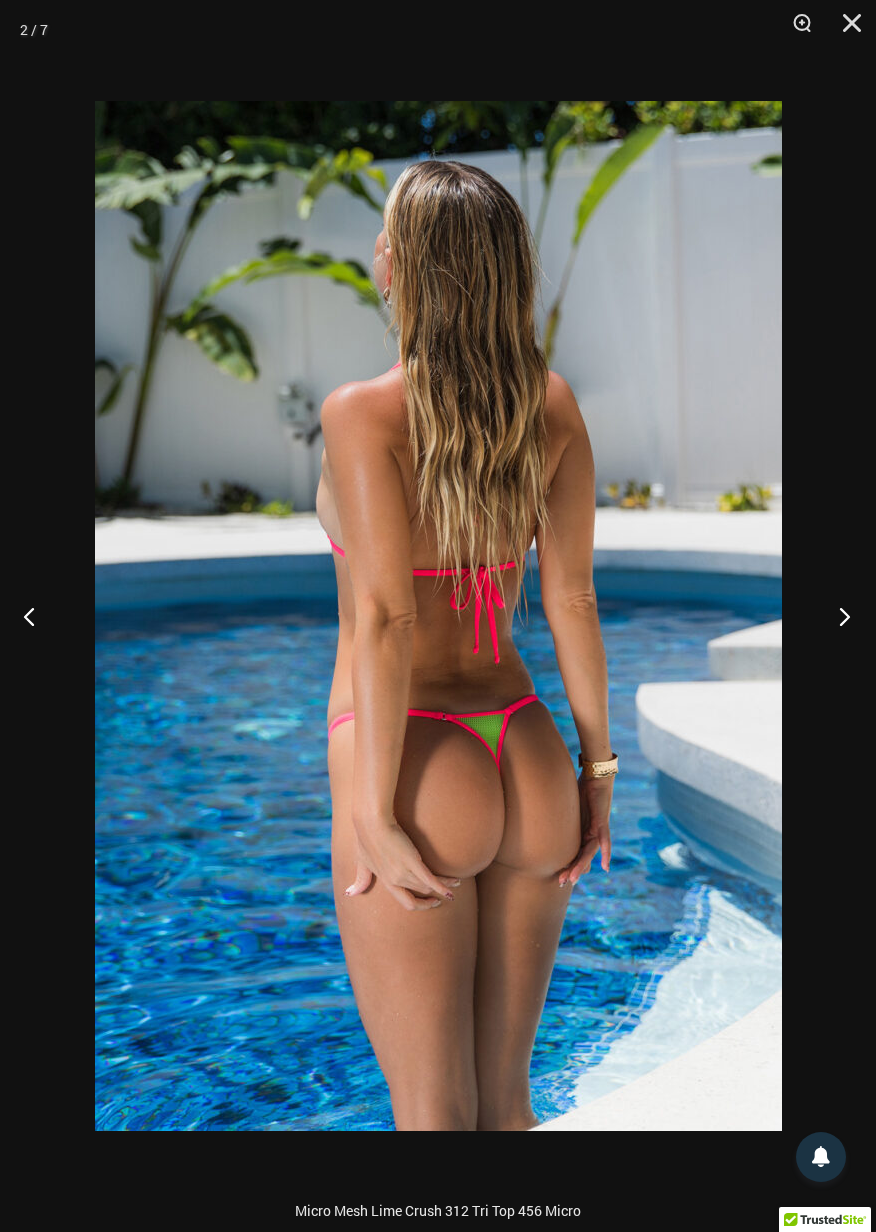 click at bounding box center [838, 616] 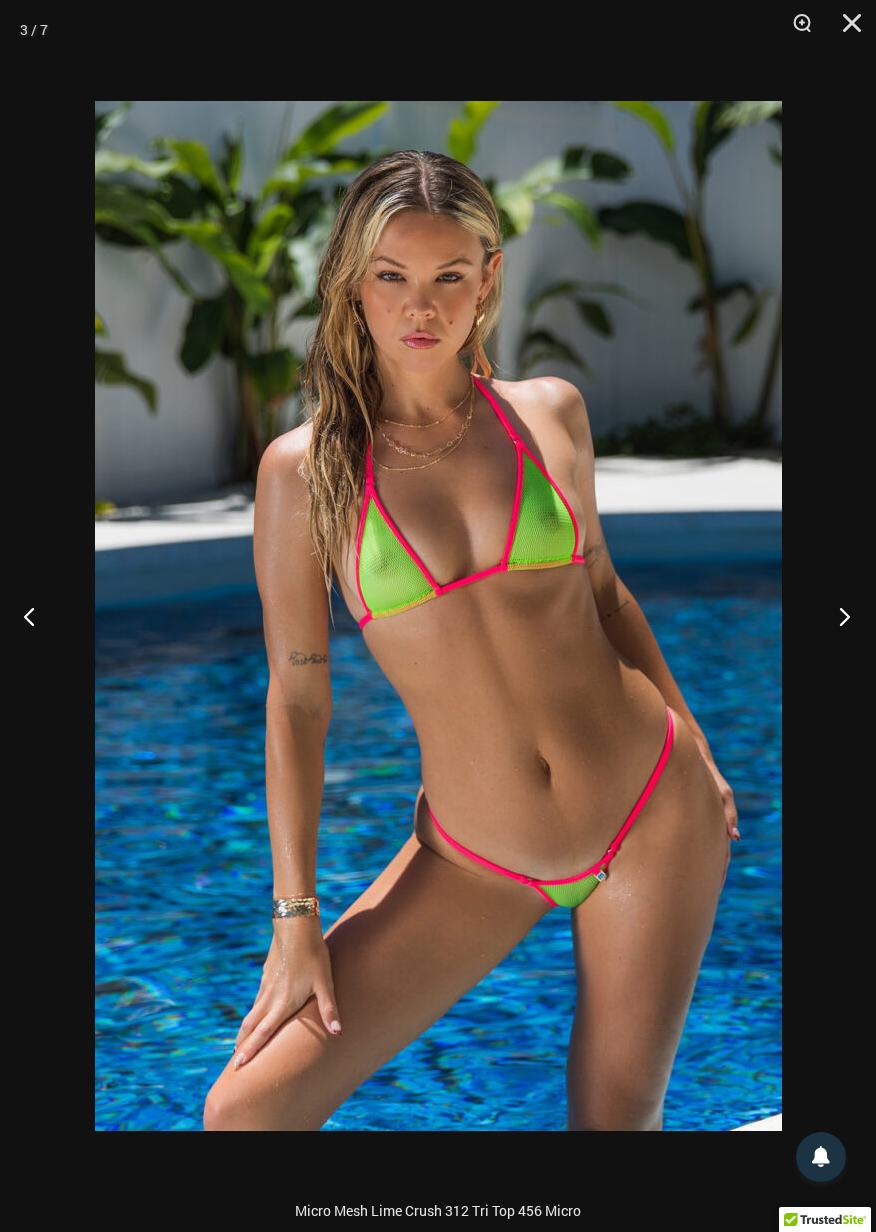 click at bounding box center (838, 616) 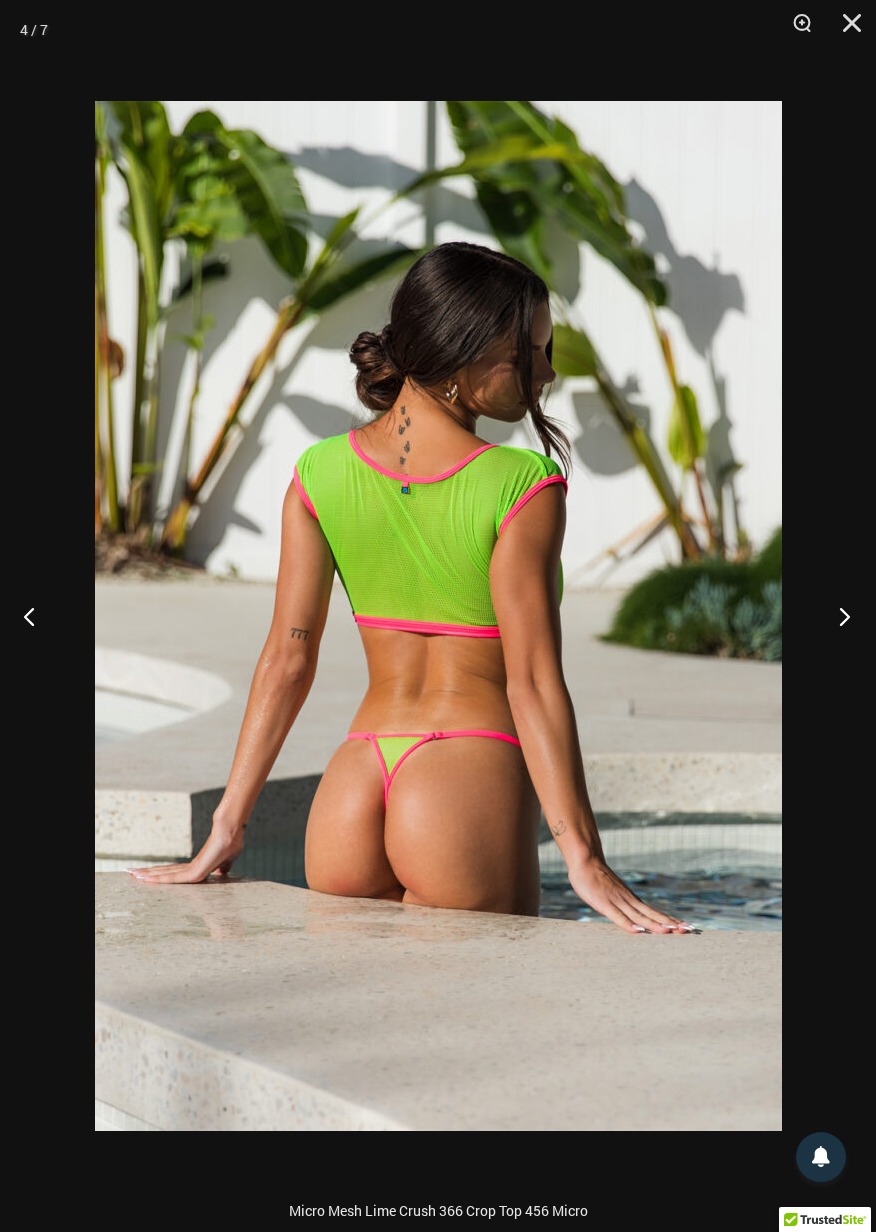 click at bounding box center [838, 616] 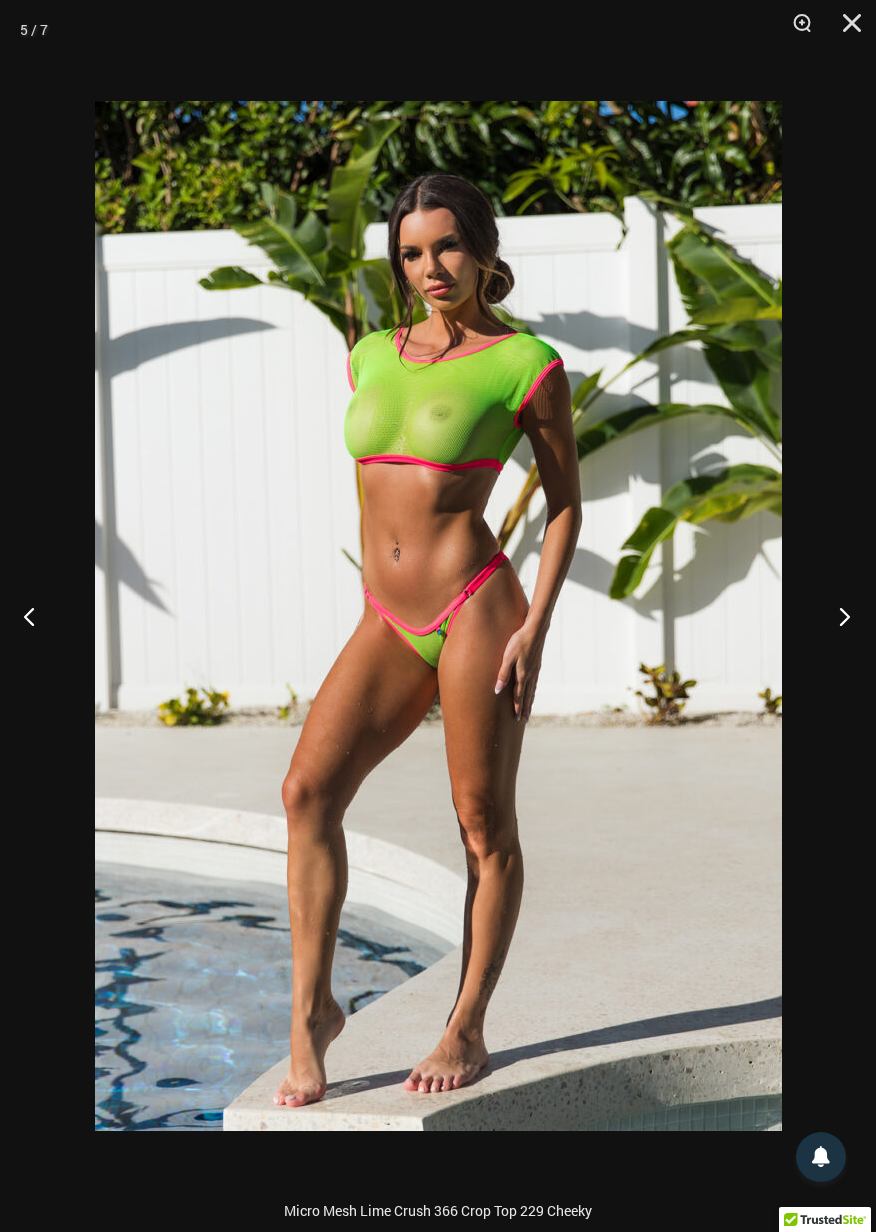 click at bounding box center [838, 616] 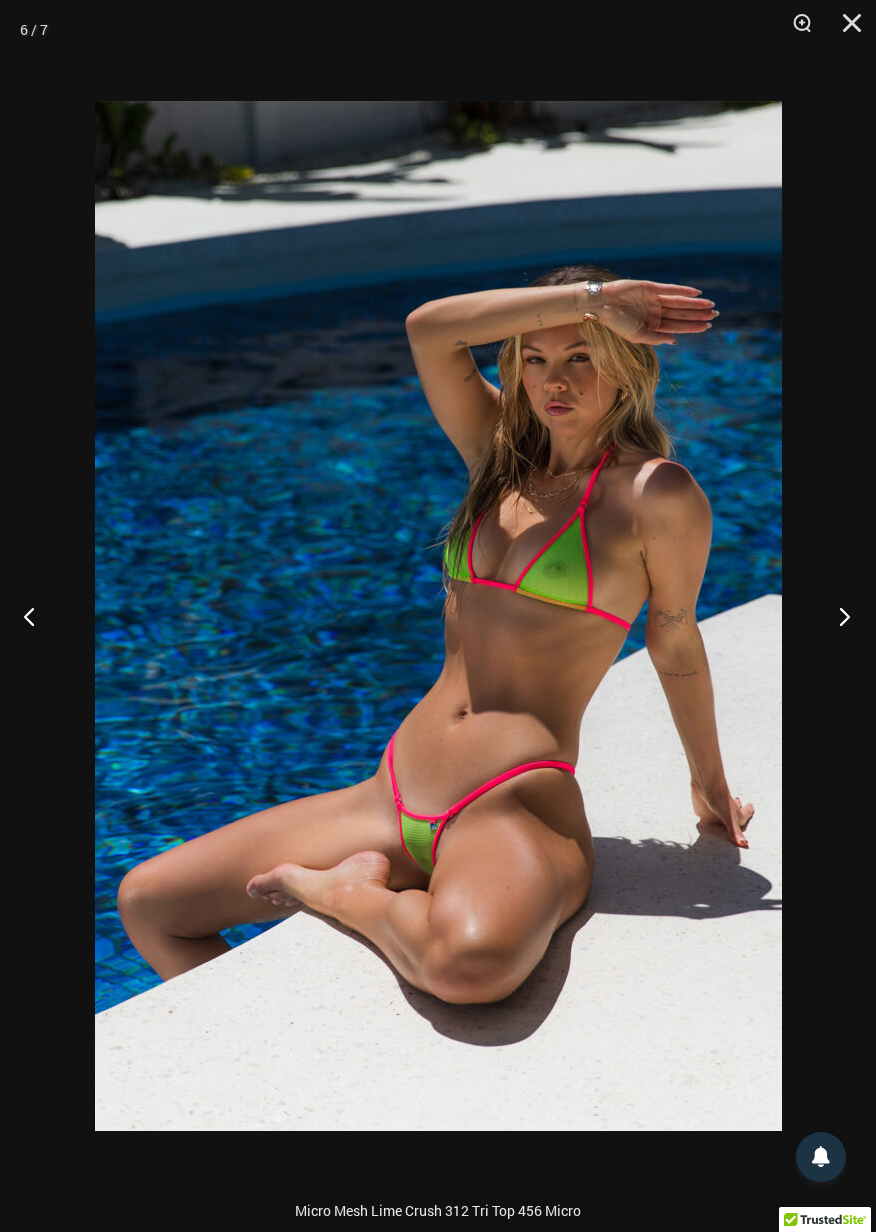 click at bounding box center [838, 616] 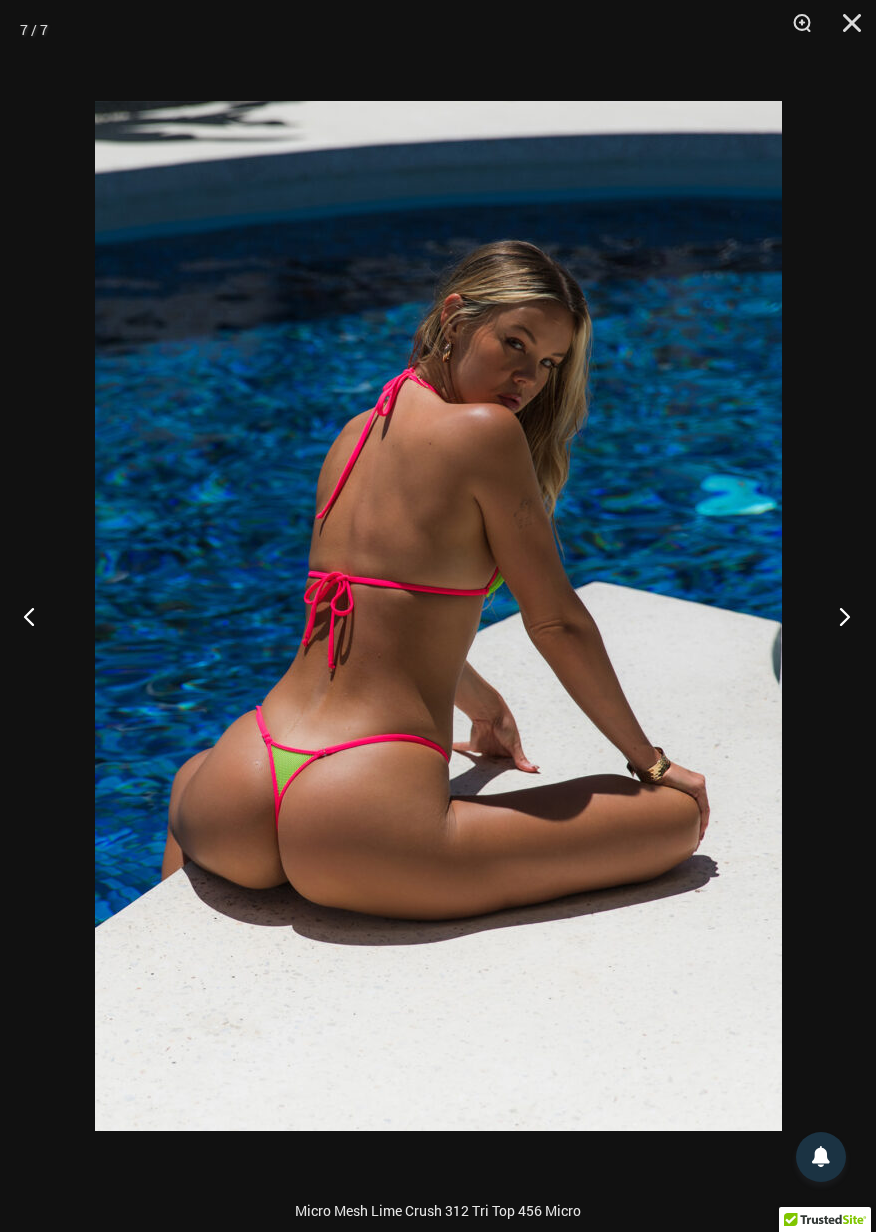 click at bounding box center (838, 616) 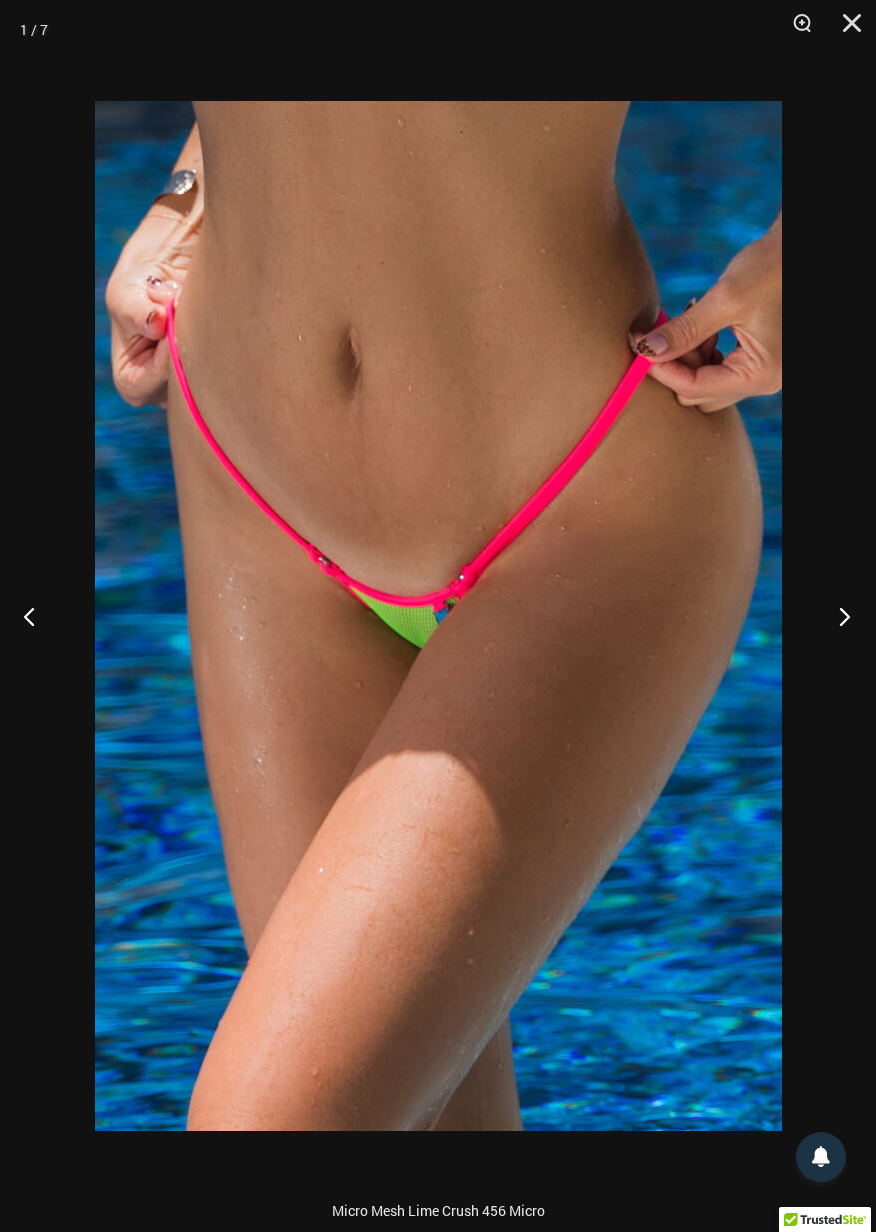 click at bounding box center (838, 616) 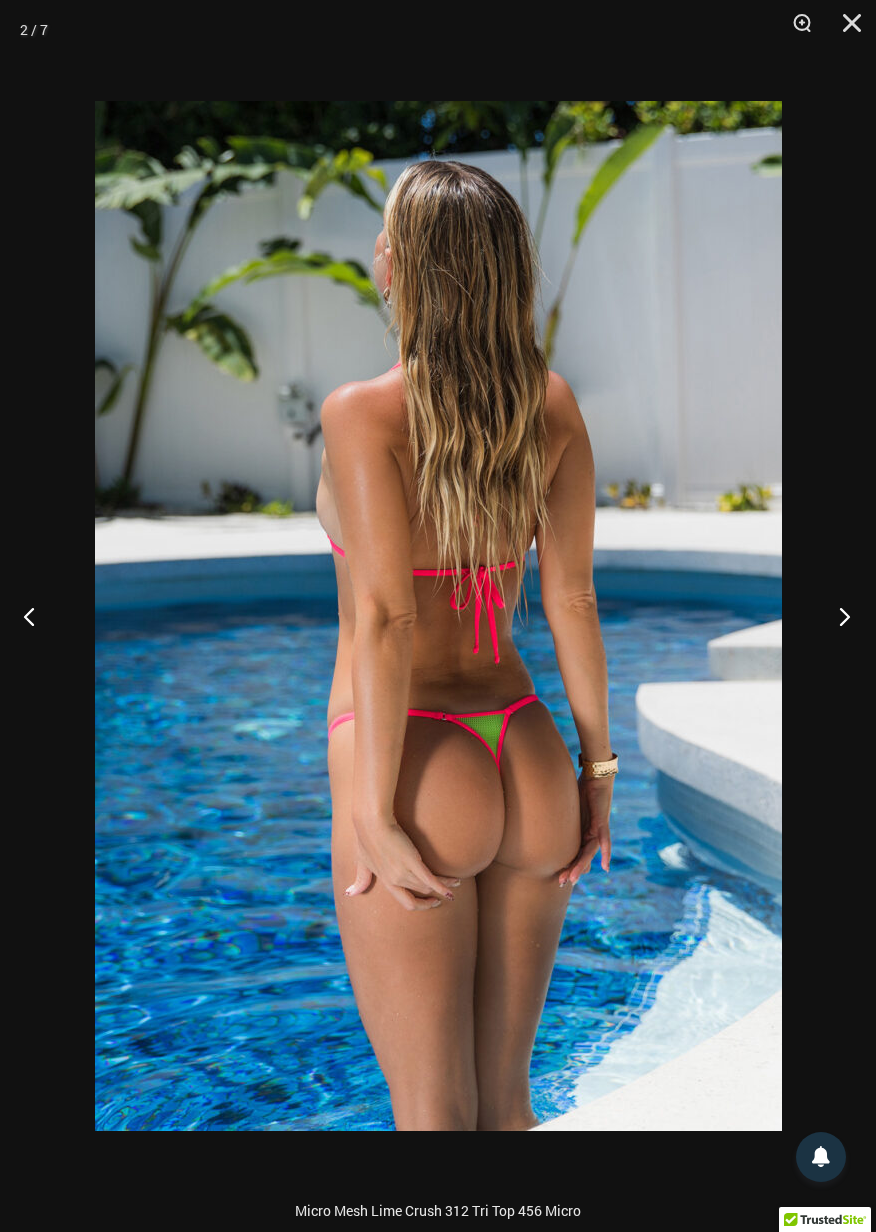 click at bounding box center [838, 616] 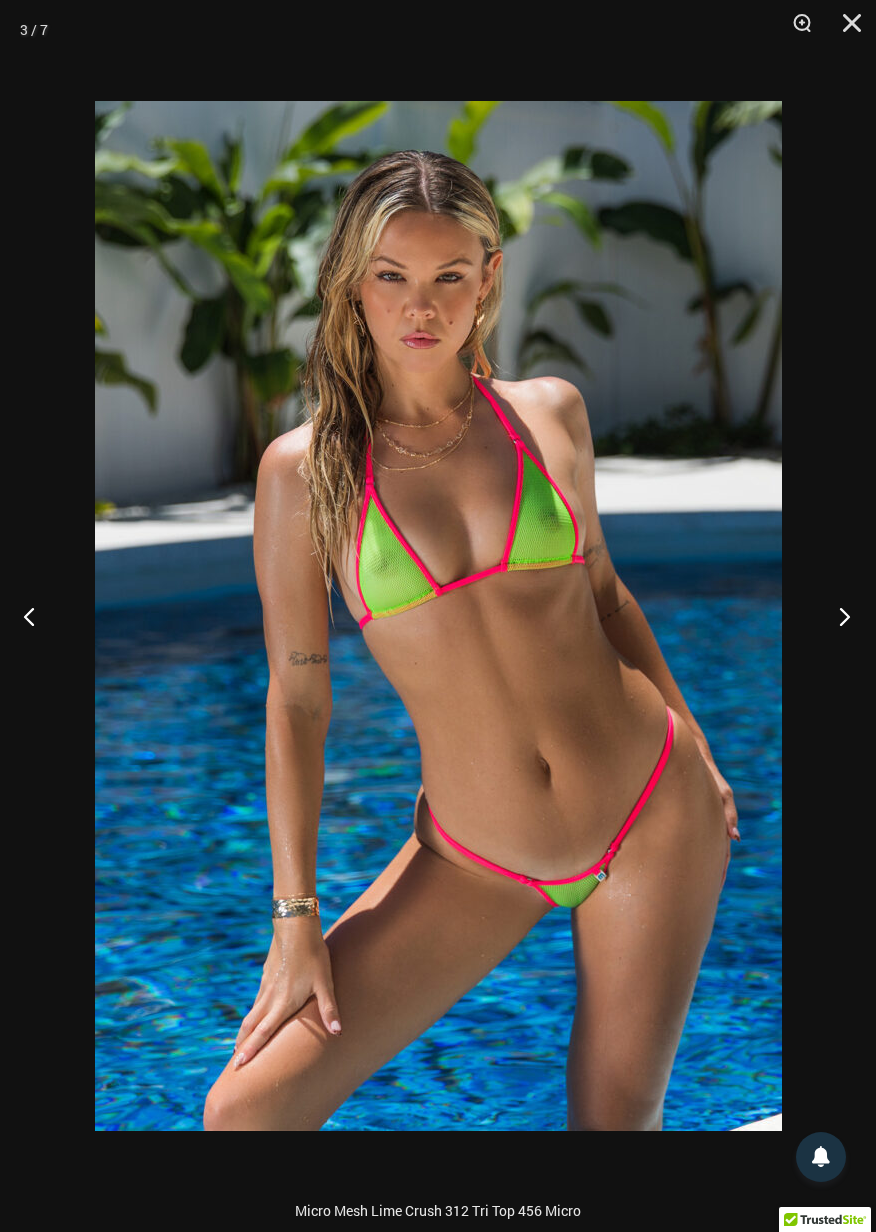 click at bounding box center (838, 616) 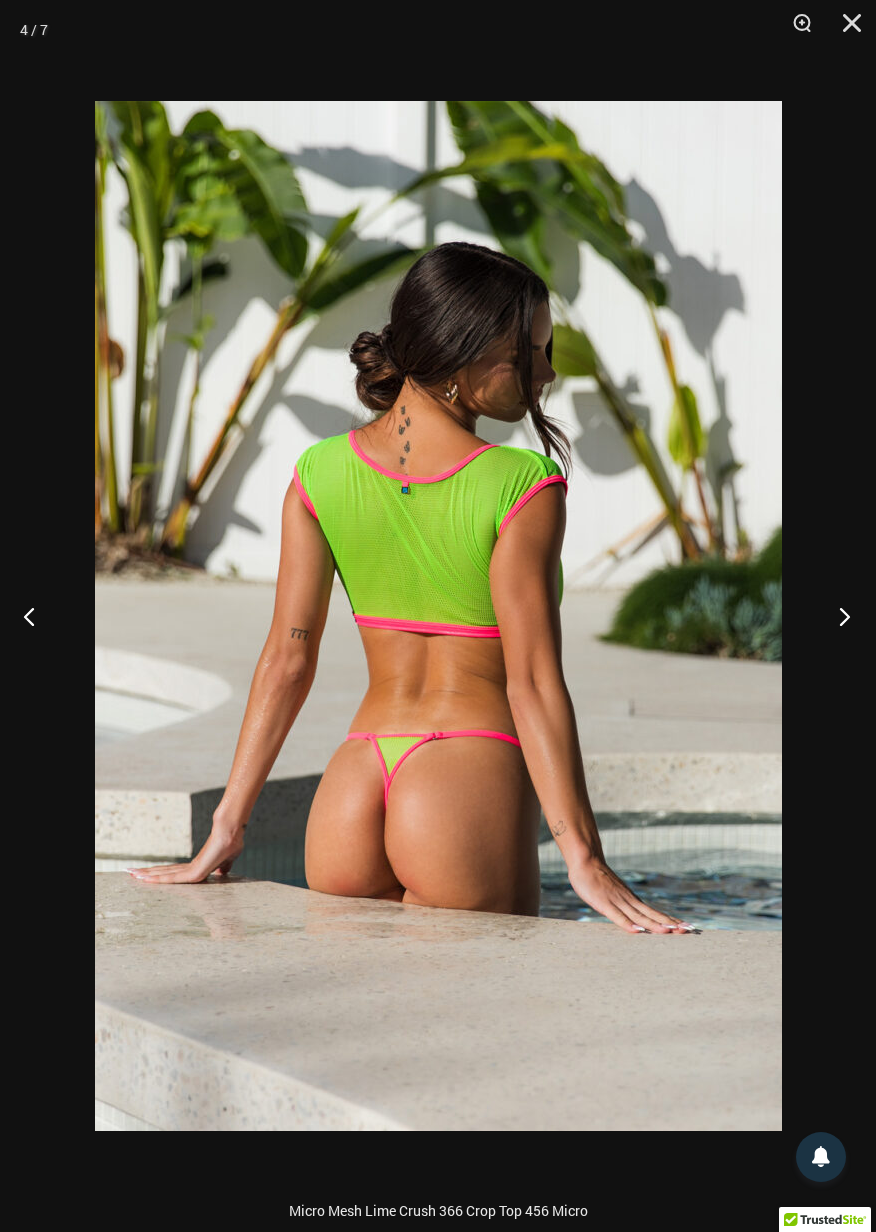 click at bounding box center (838, 616) 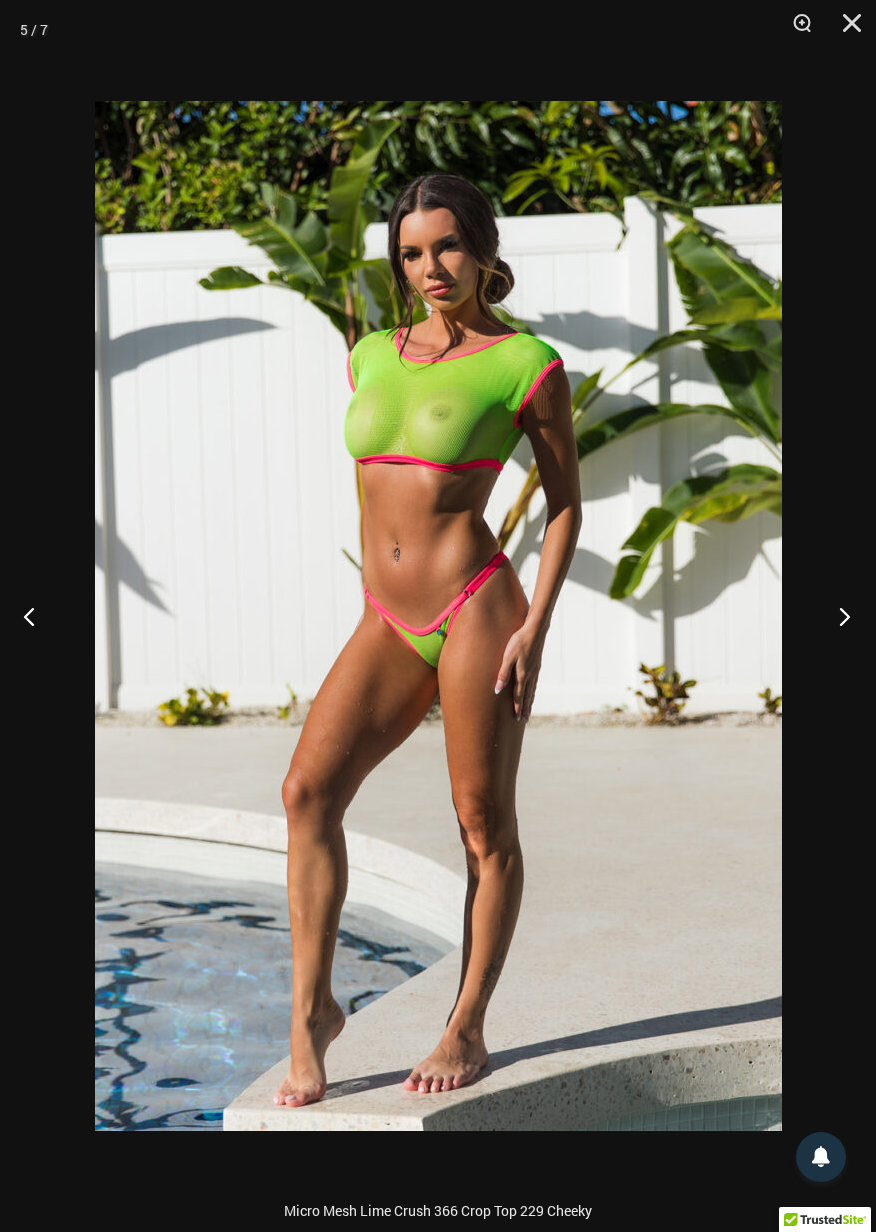 click at bounding box center [838, 616] 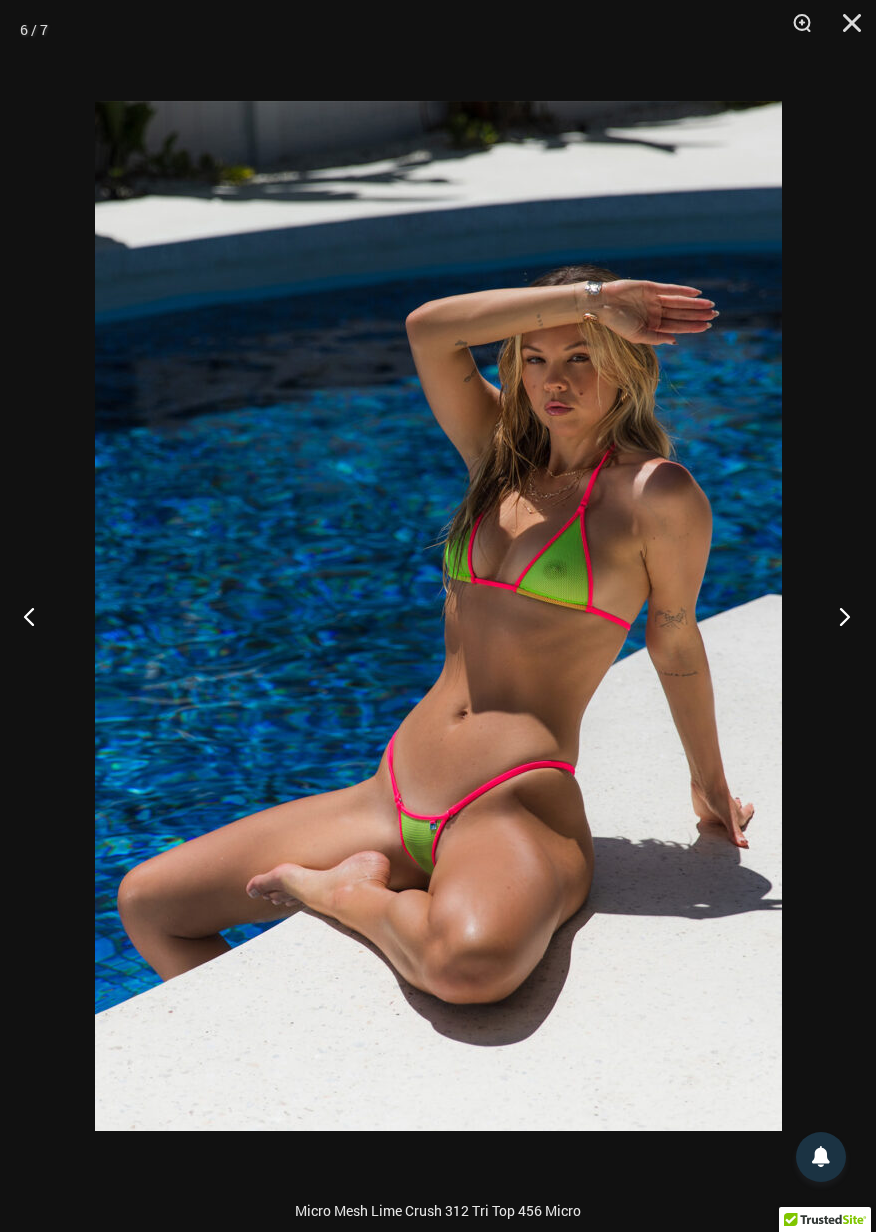 click at bounding box center (838, 616) 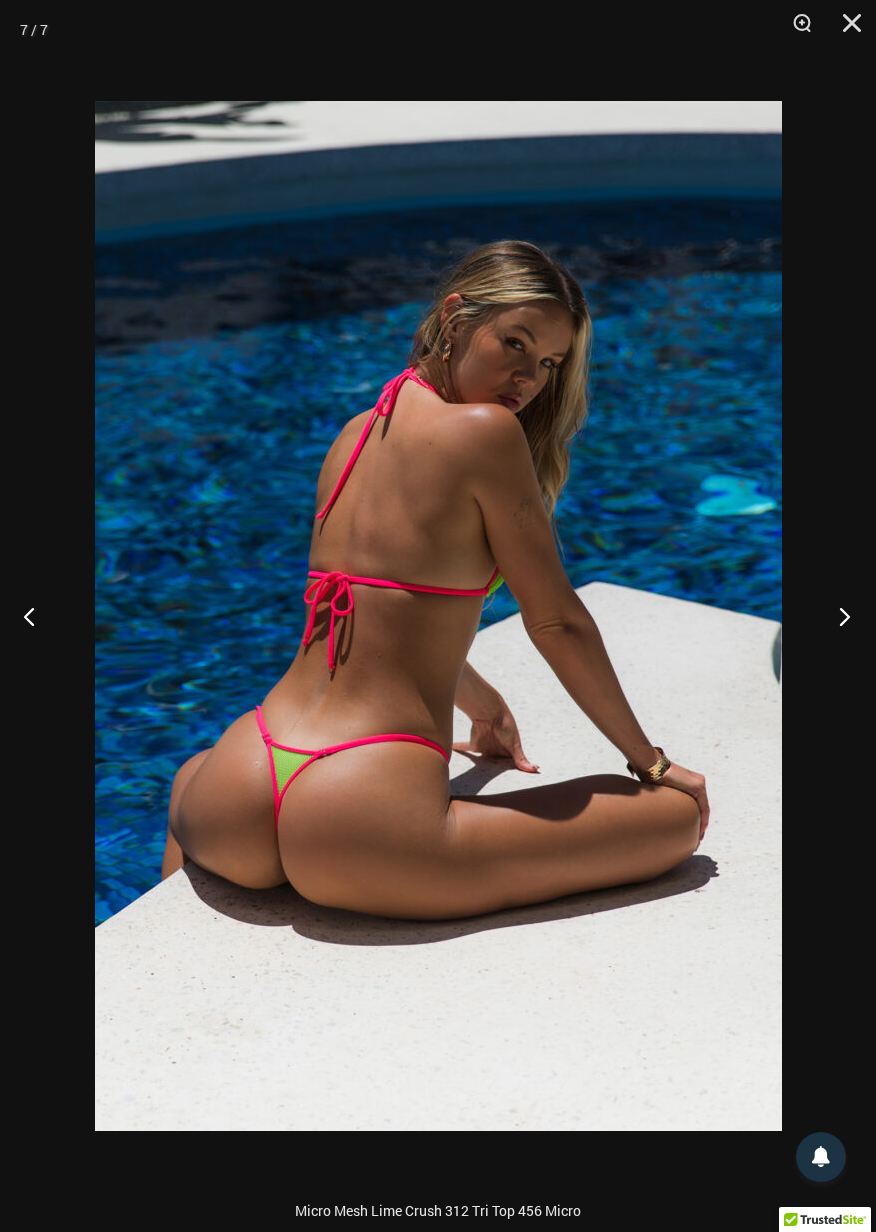 click at bounding box center [838, 616] 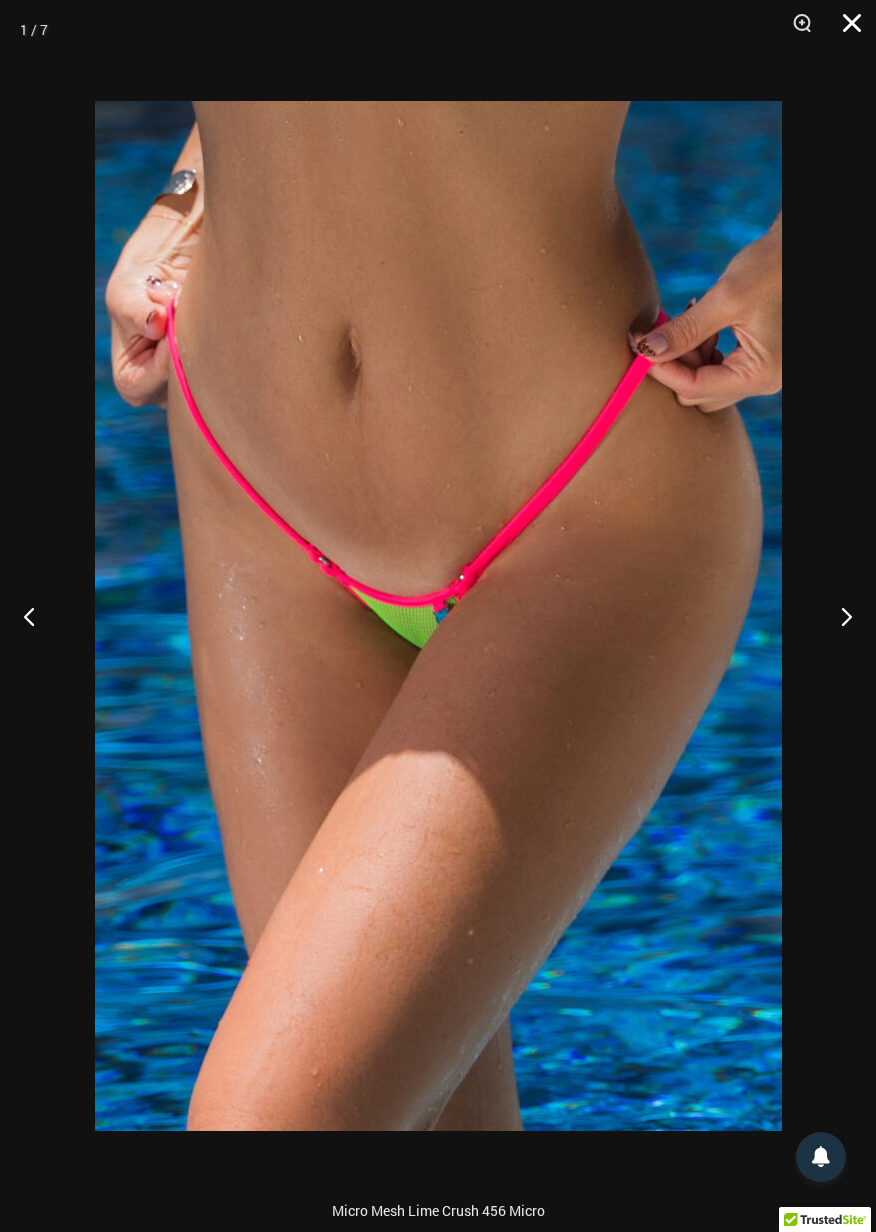click at bounding box center (845, 30) 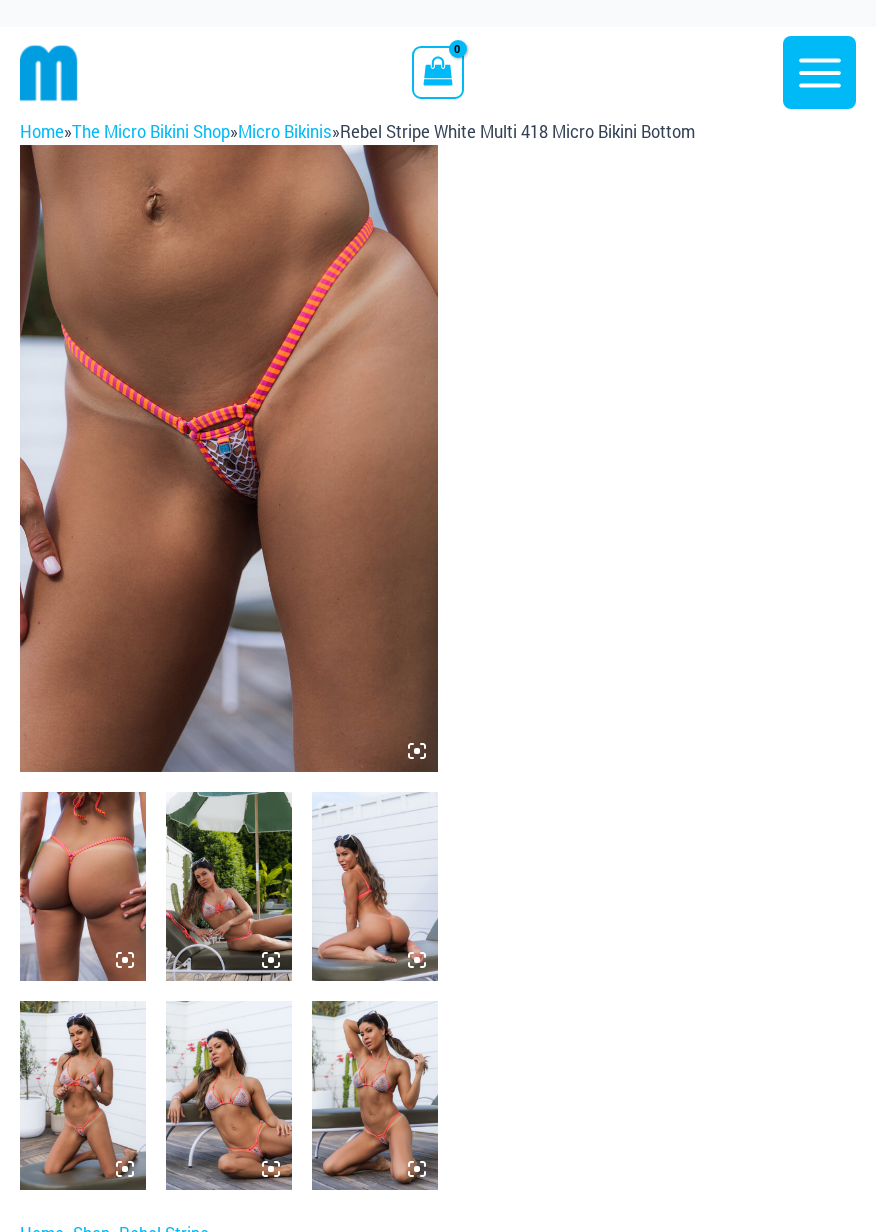scroll, scrollTop: 0, scrollLeft: 0, axis: both 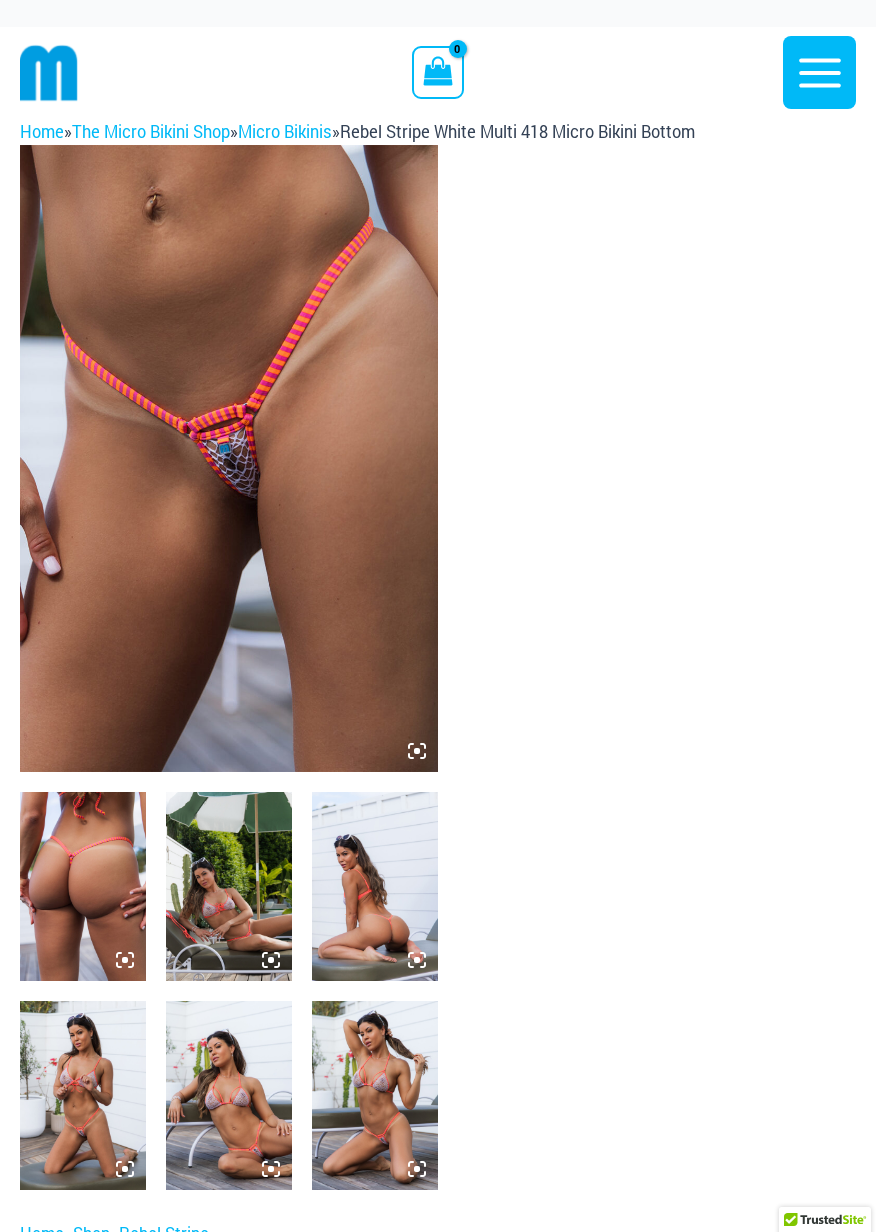 click 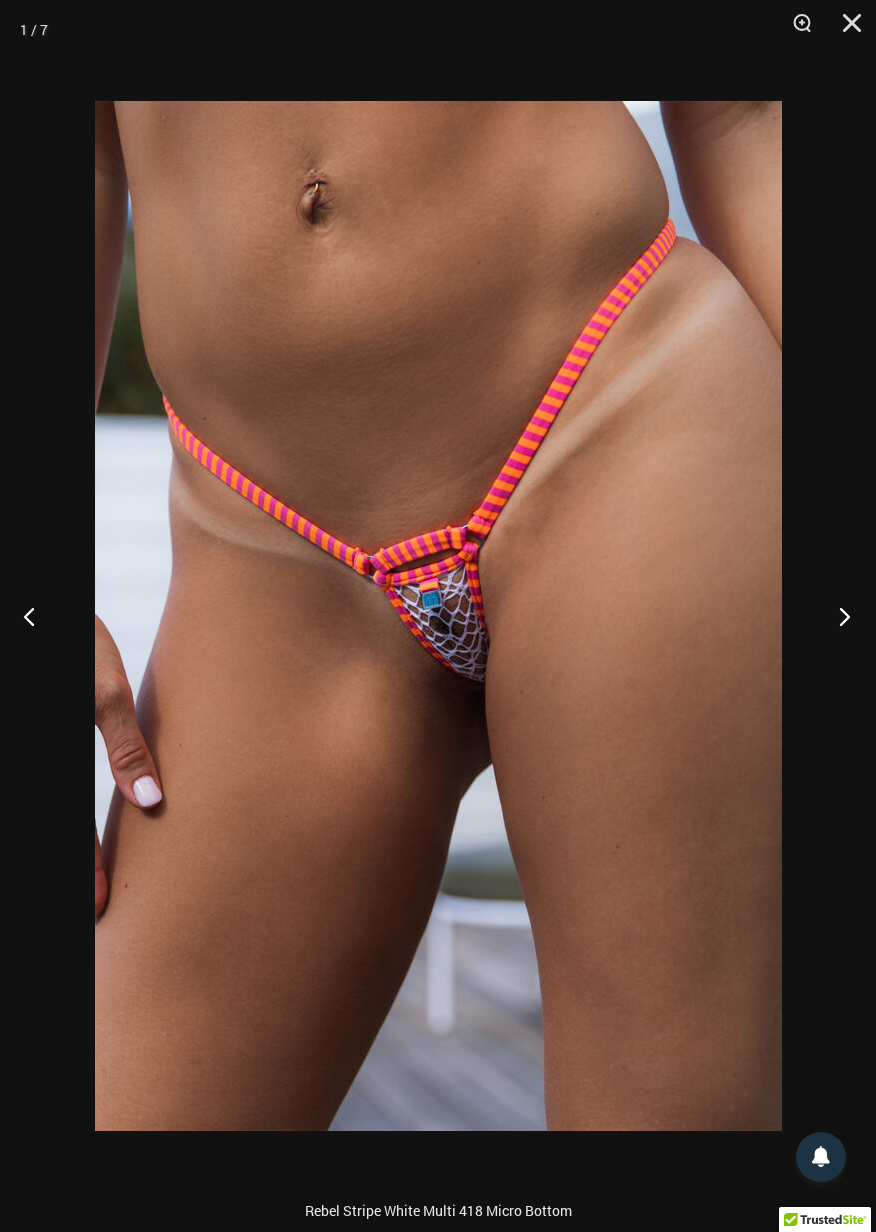 click at bounding box center (838, 616) 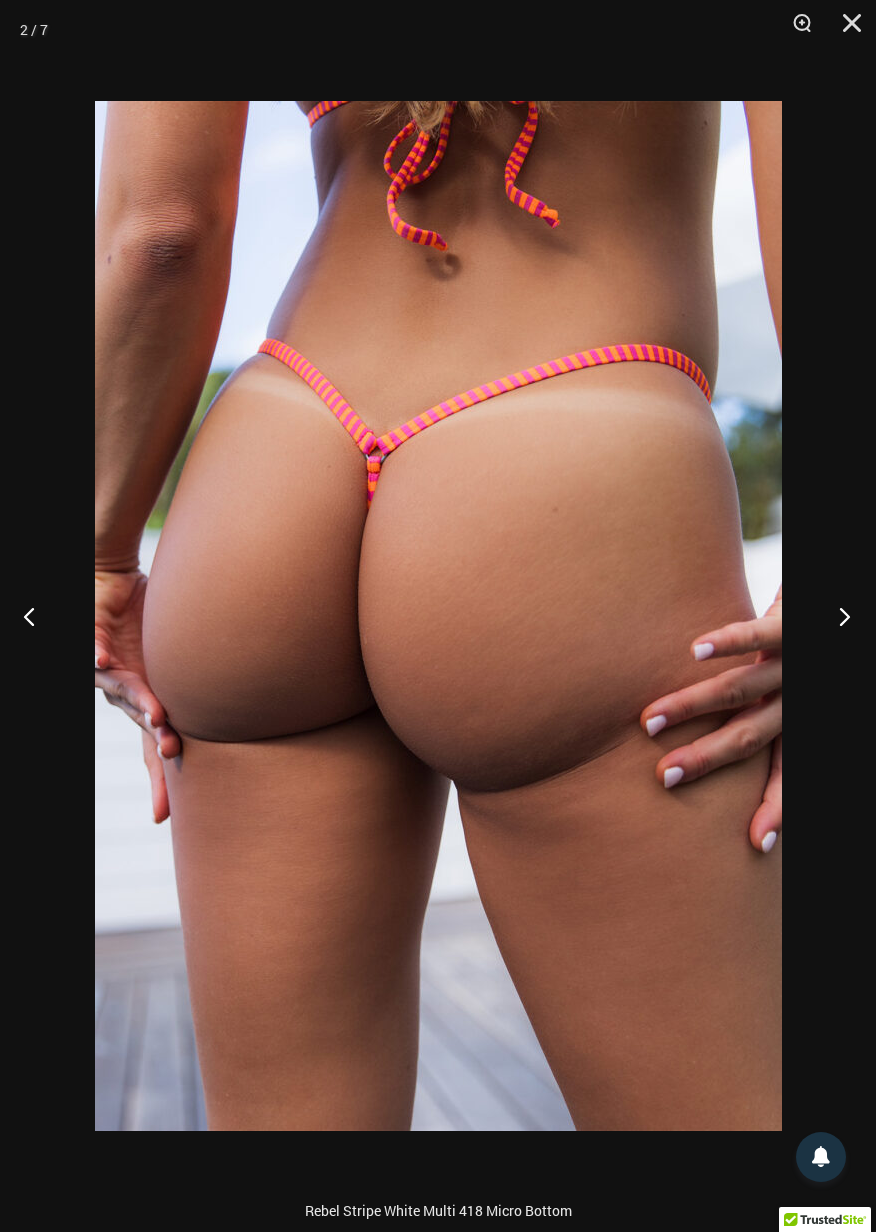 click at bounding box center (838, 616) 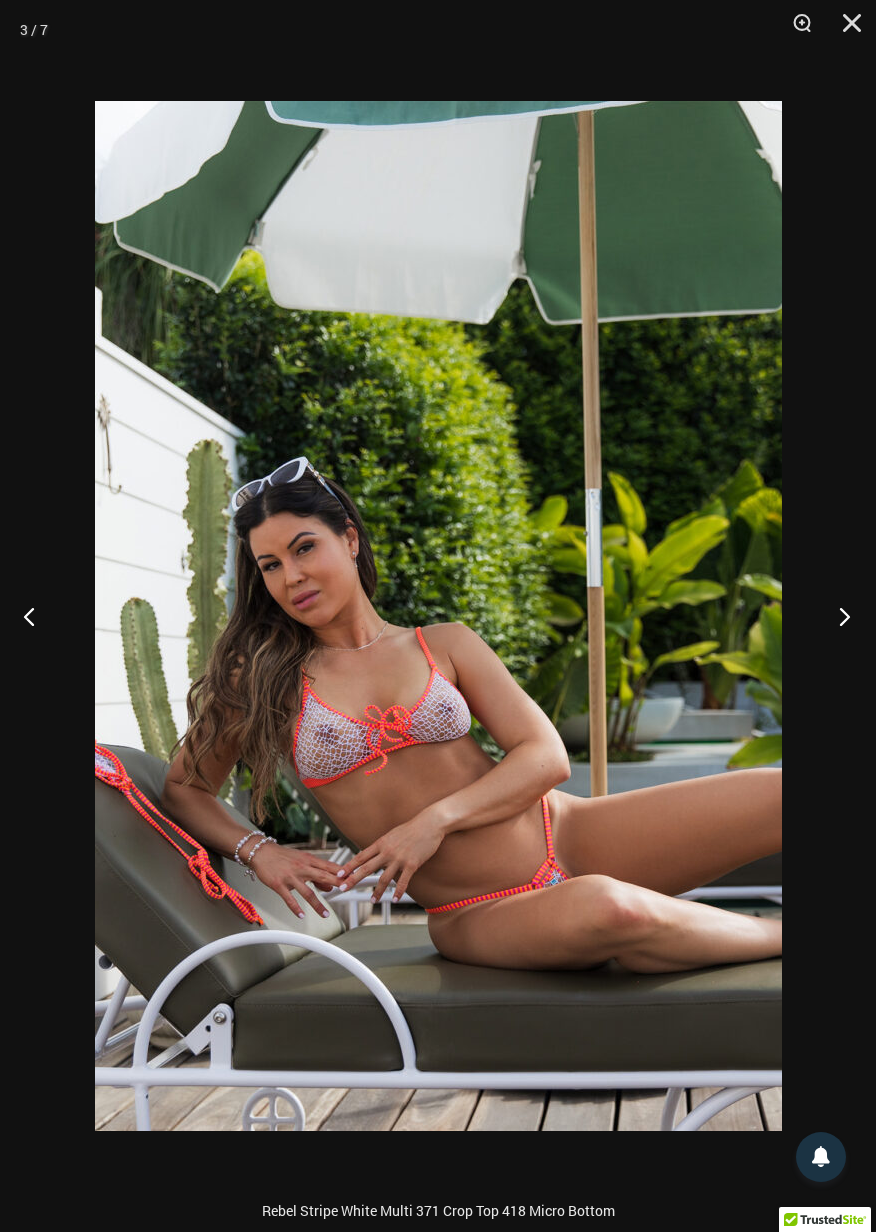 click at bounding box center [838, 616] 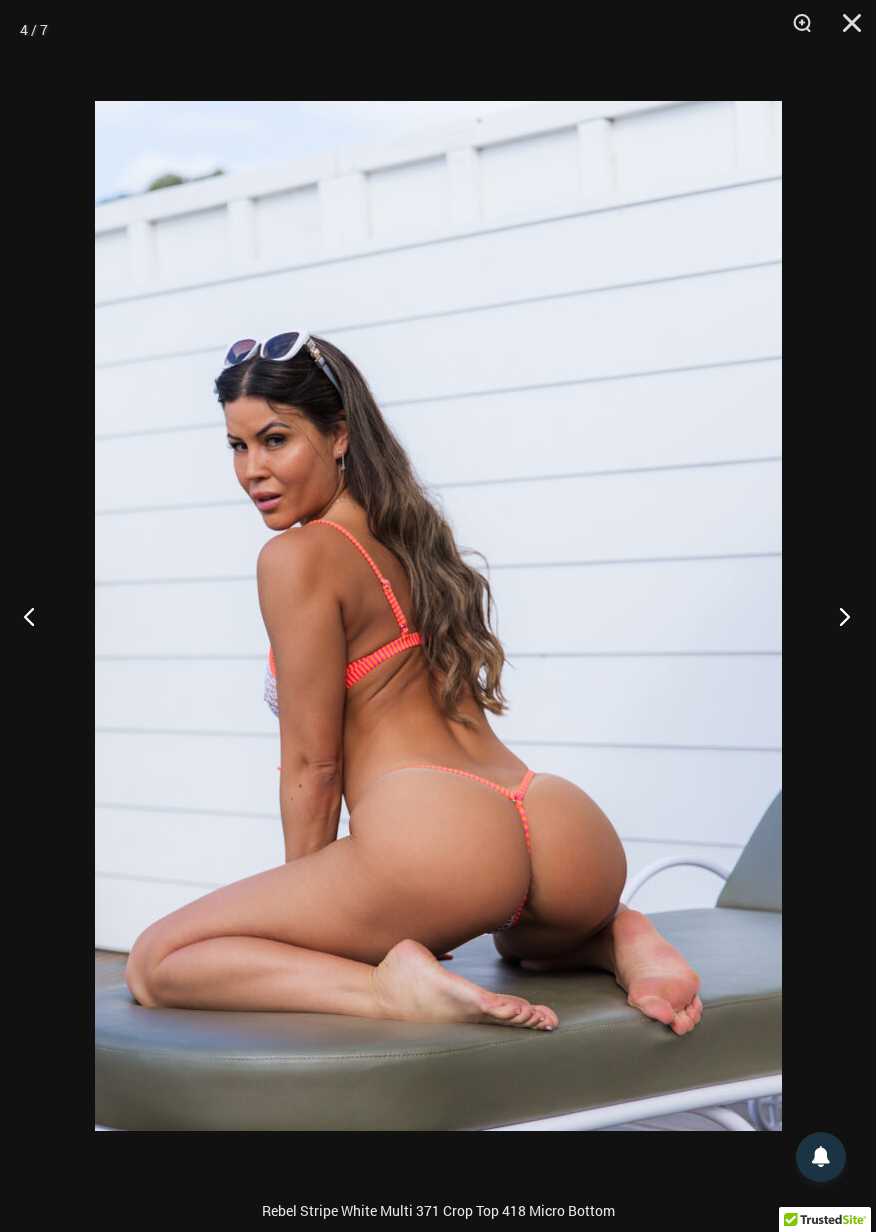 click at bounding box center (838, 616) 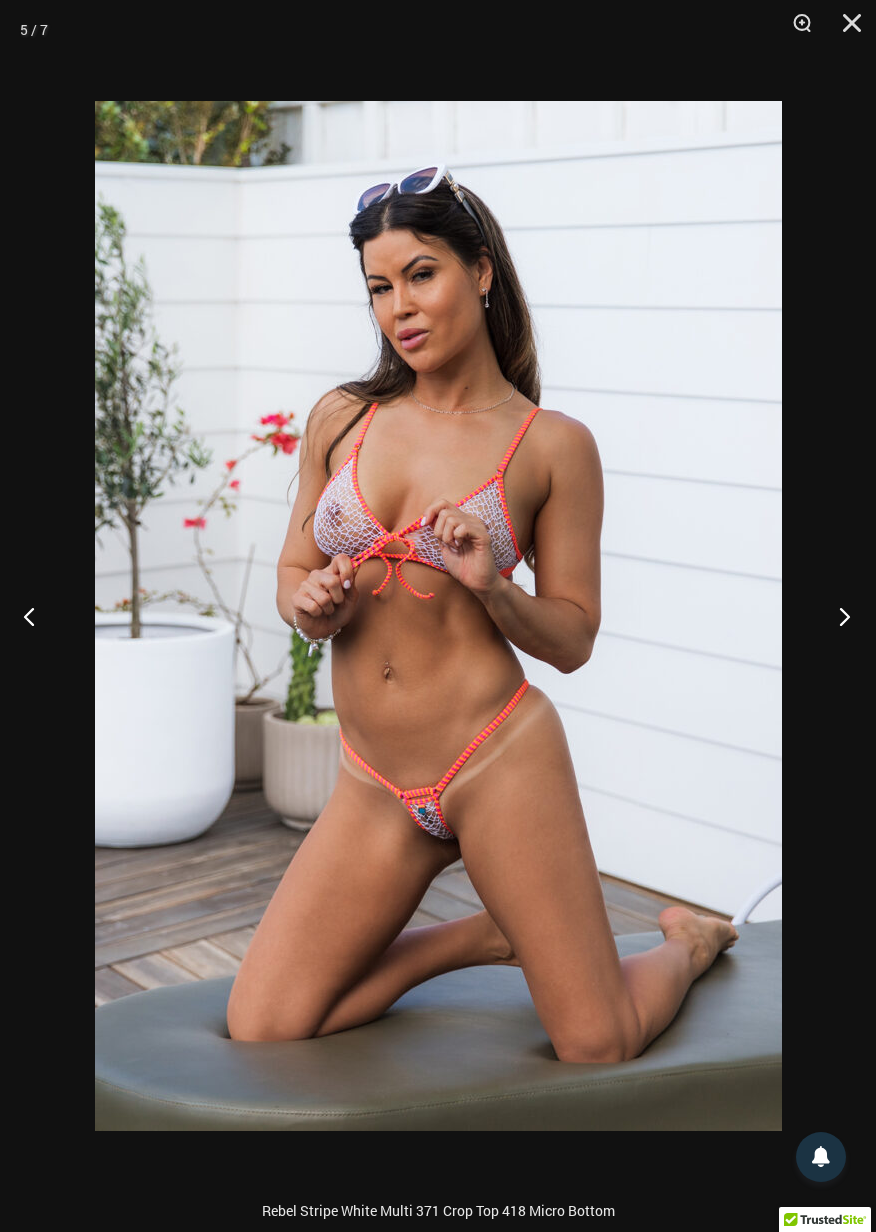 click at bounding box center [838, 616] 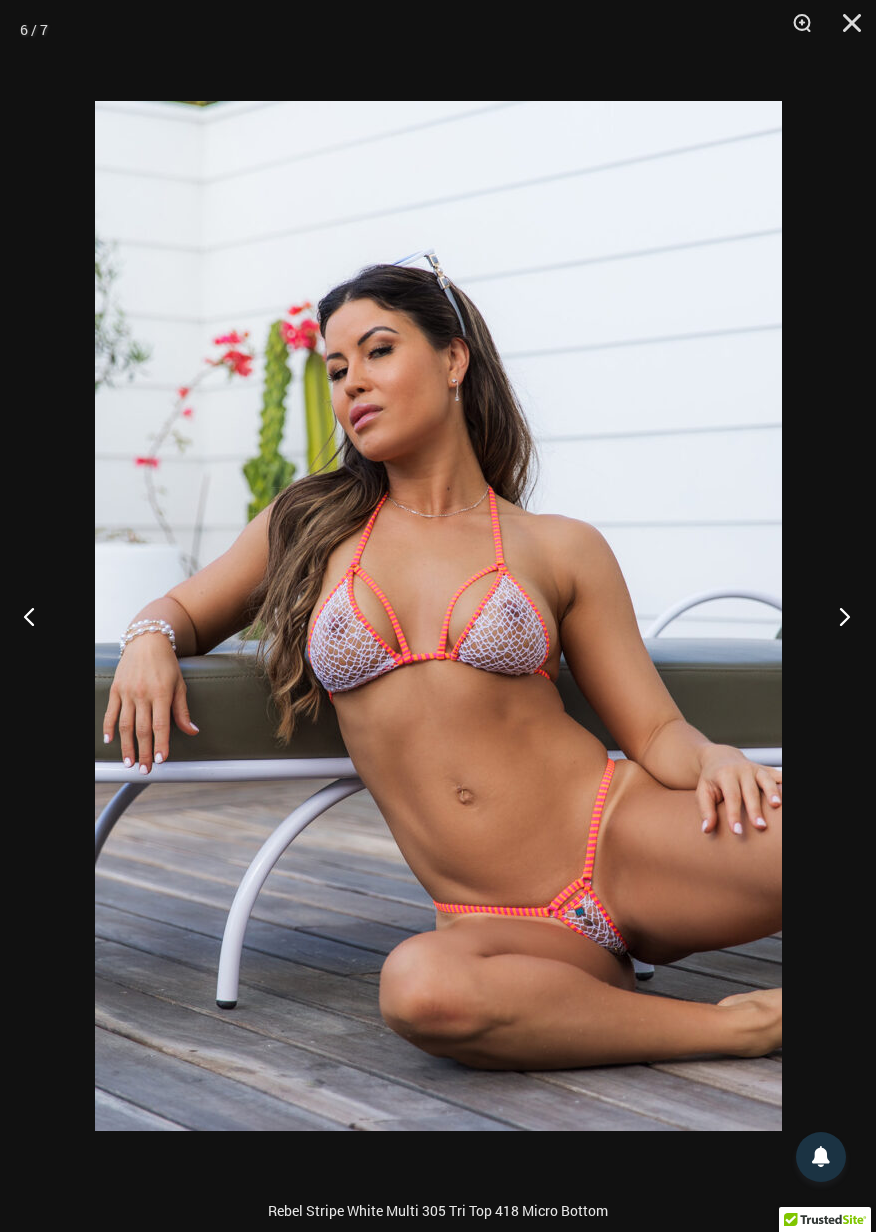 click at bounding box center [838, 616] 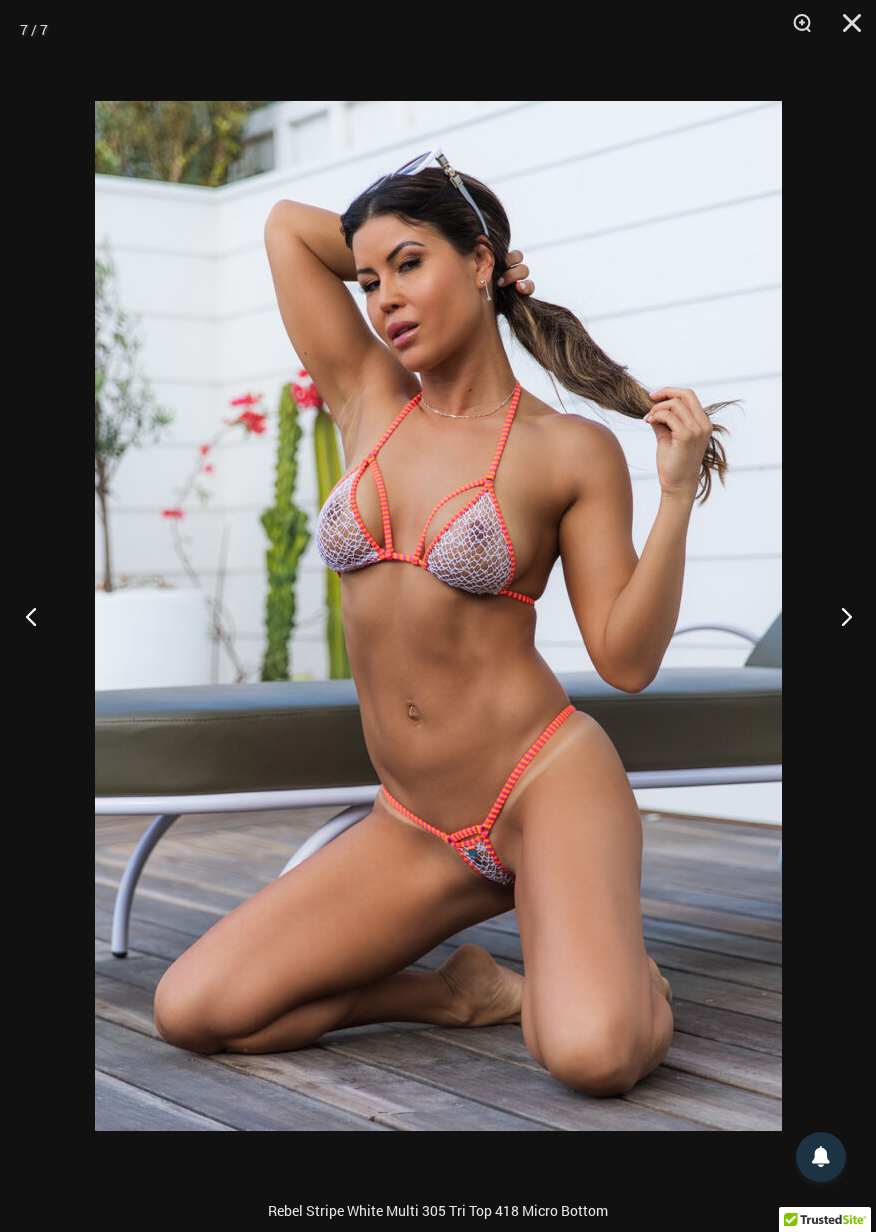click at bounding box center [37, 616] 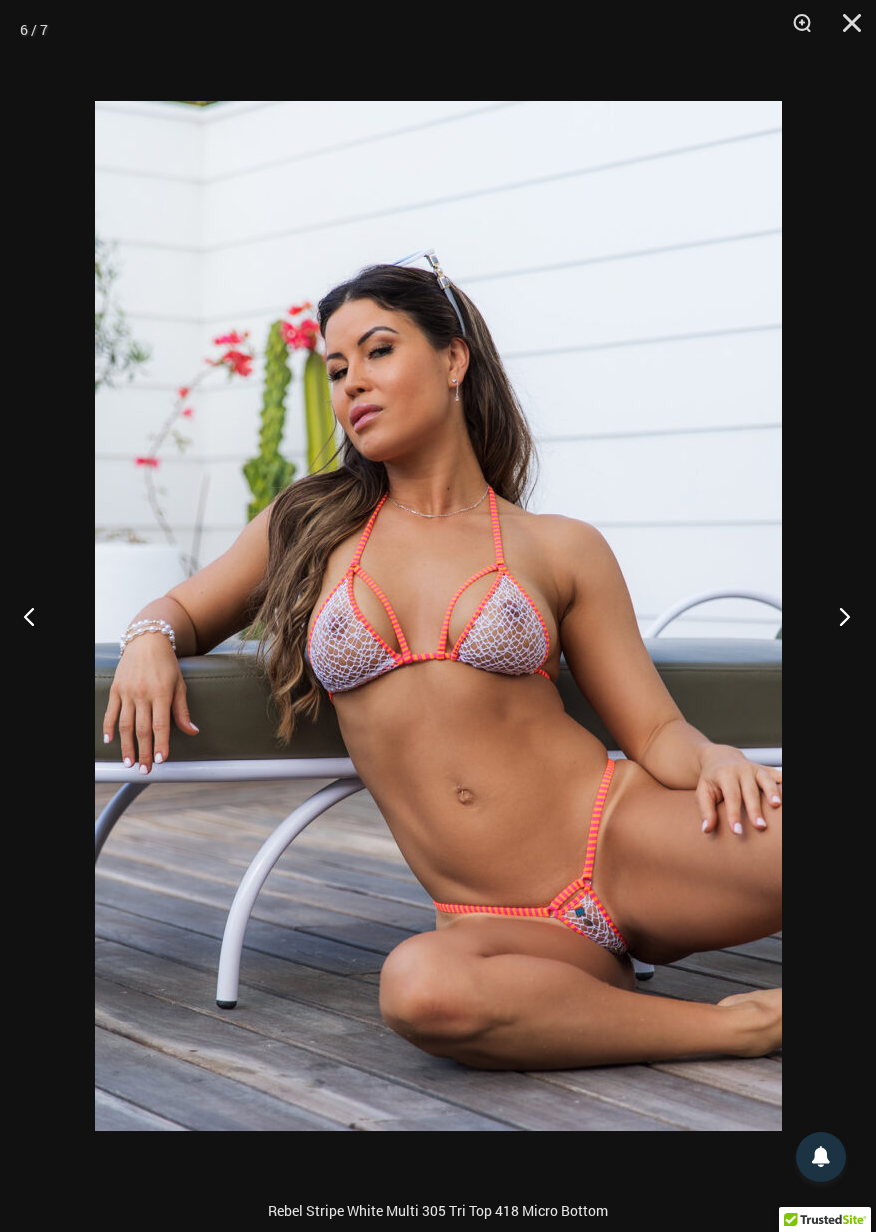 click at bounding box center [838, 616] 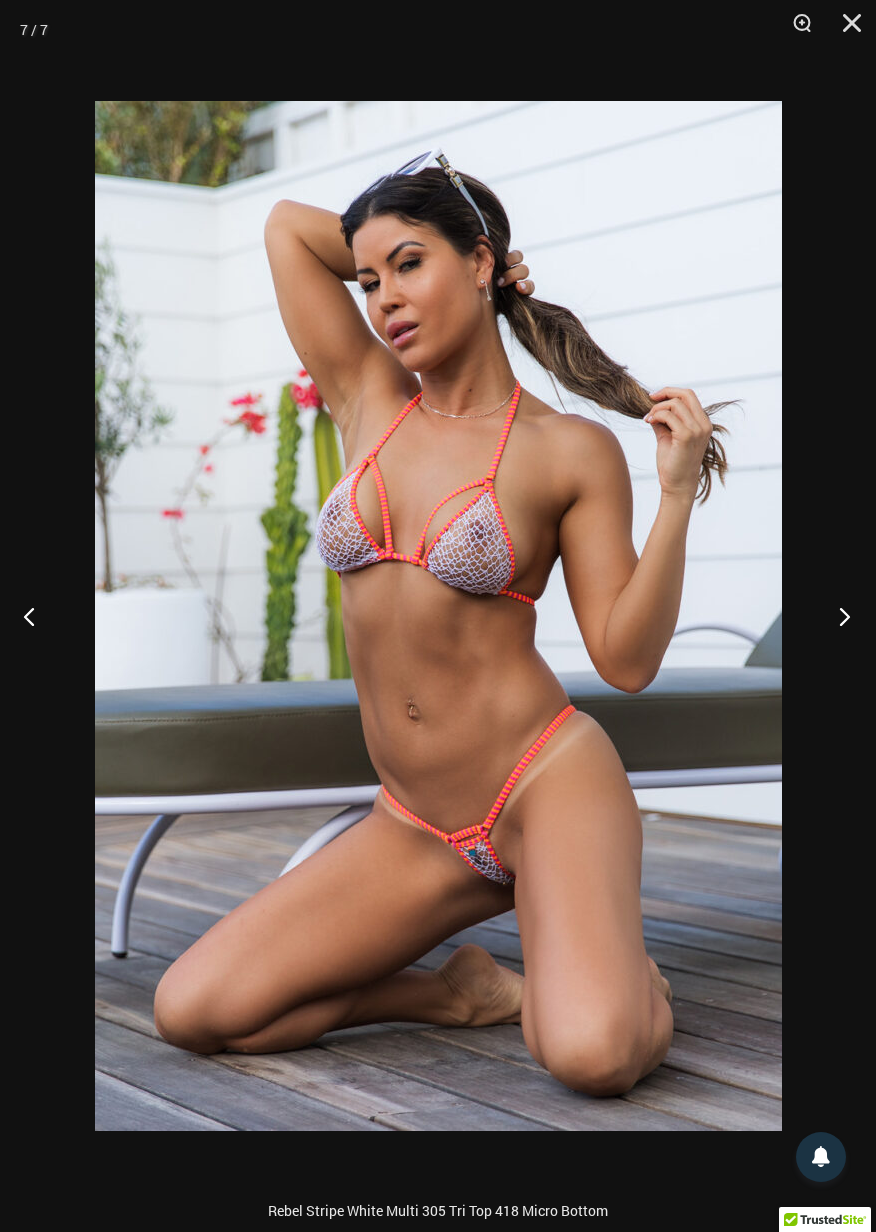 click at bounding box center (838, 616) 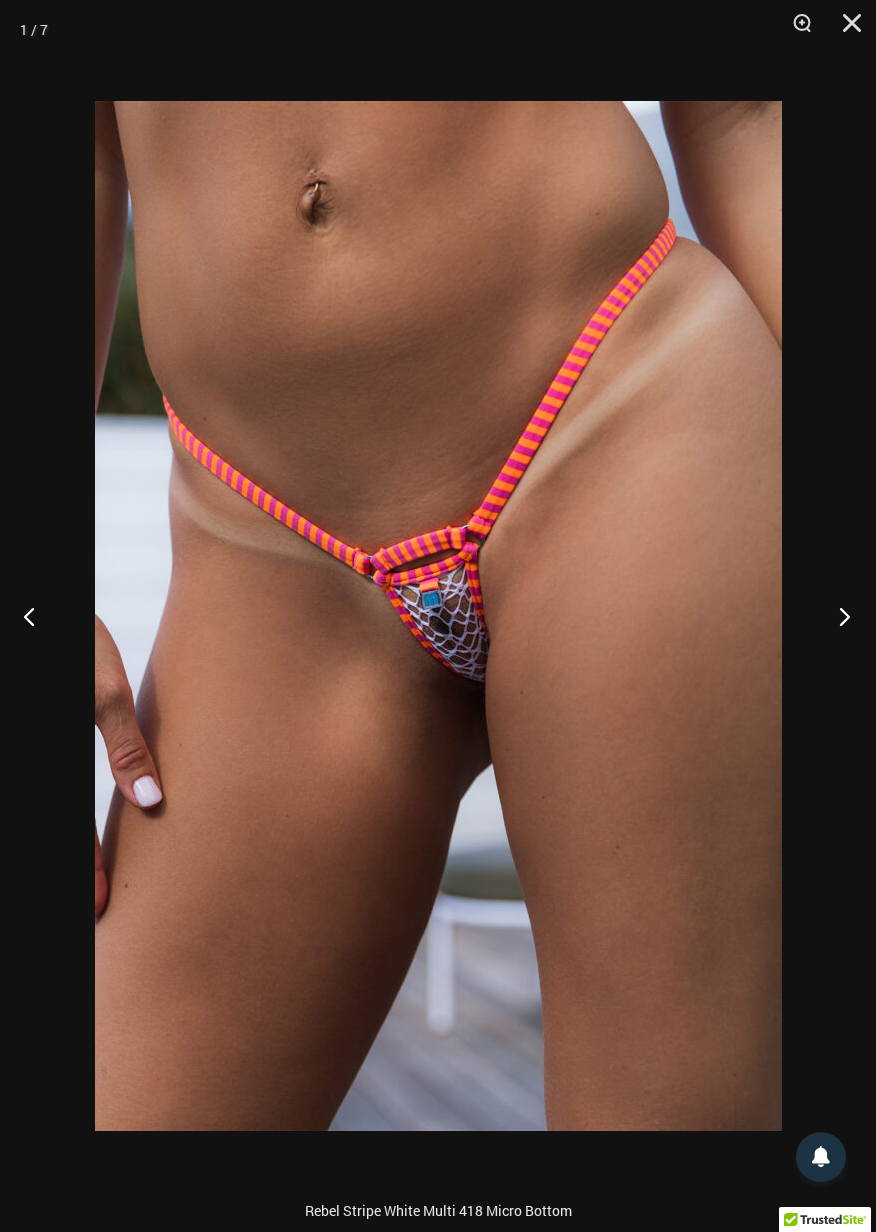 click at bounding box center (838, 616) 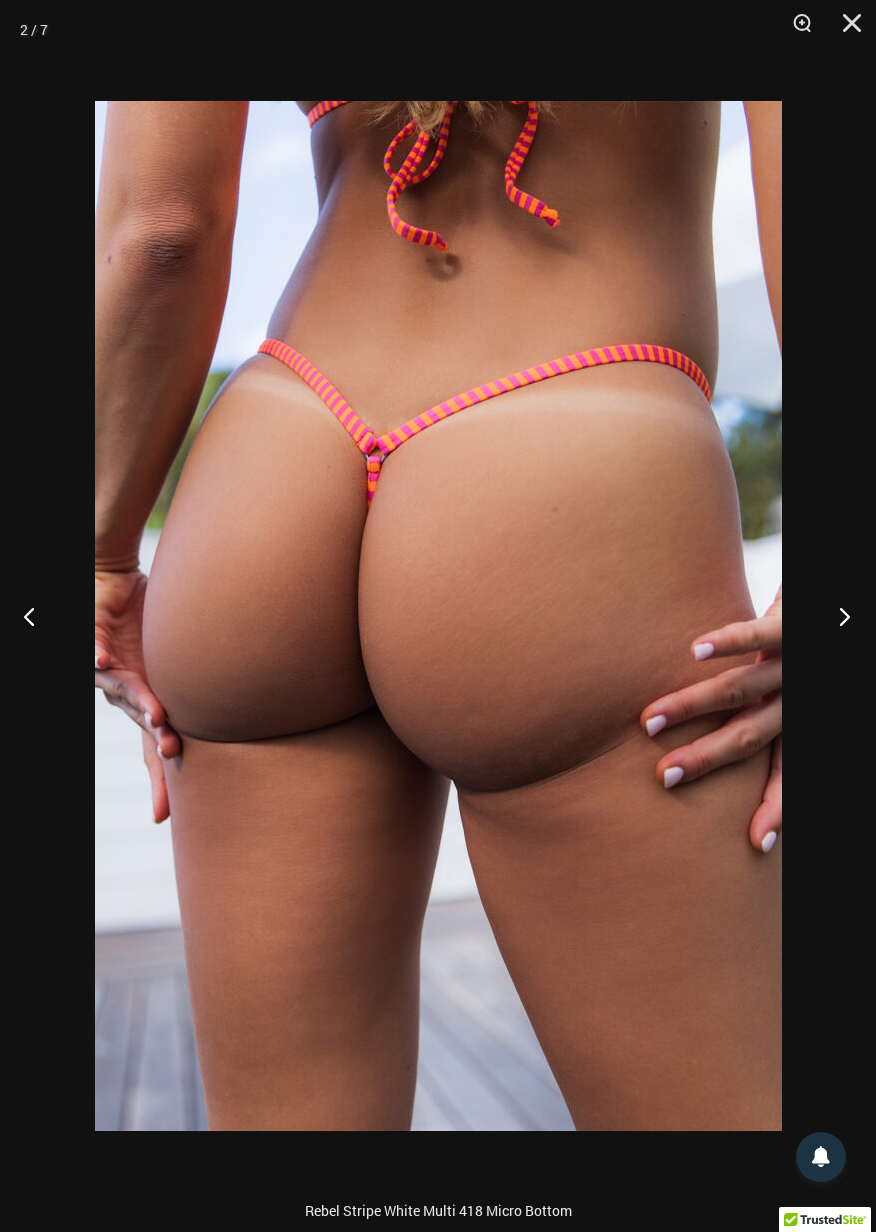 click at bounding box center (838, 616) 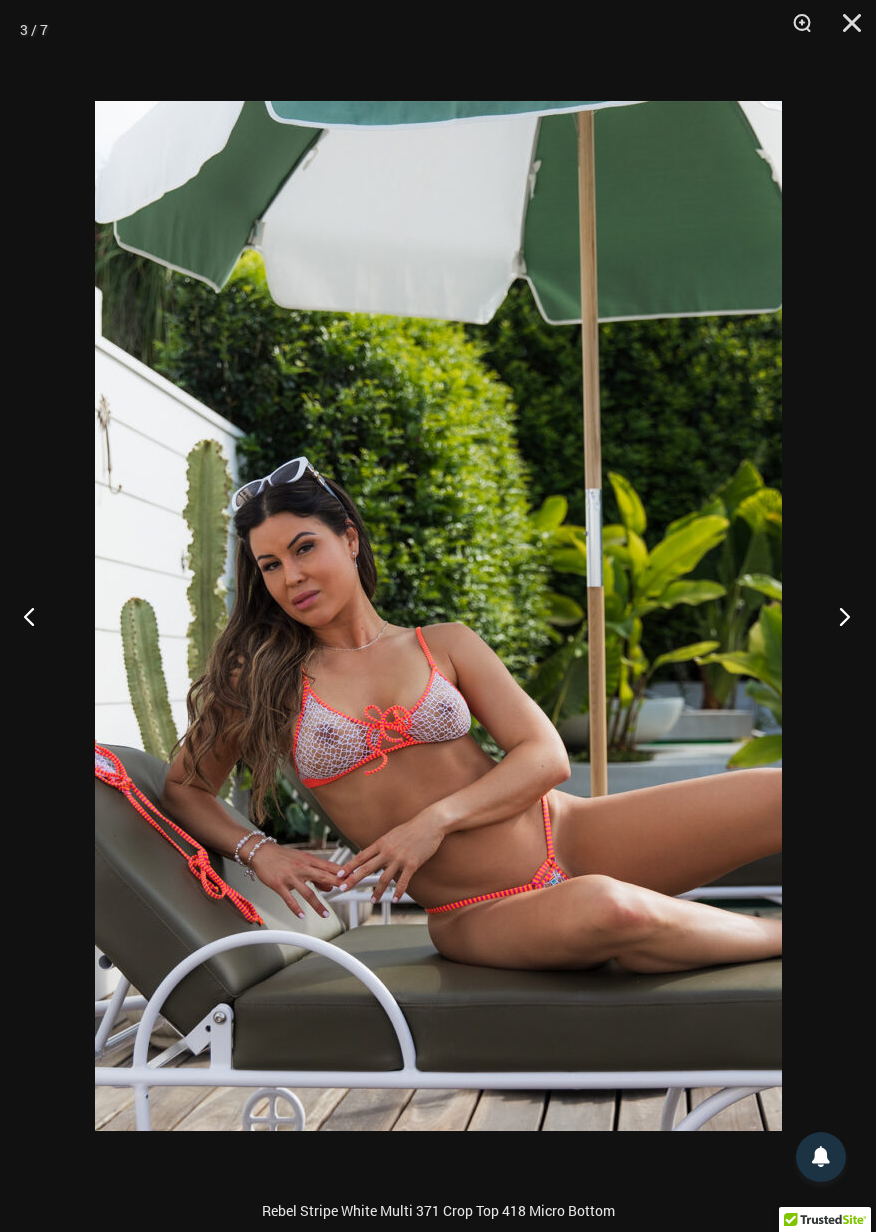 click at bounding box center [838, 616] 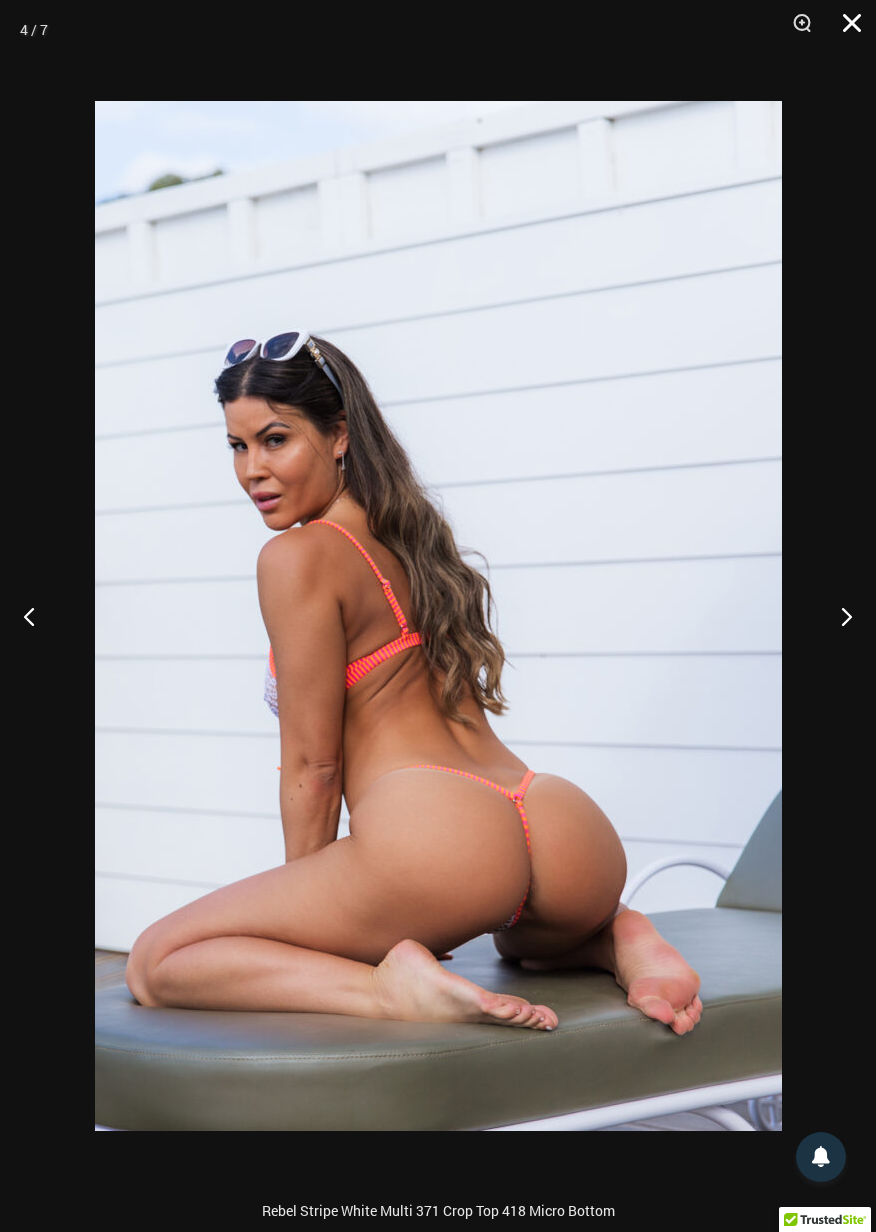 click at bounding box center (845, 30) 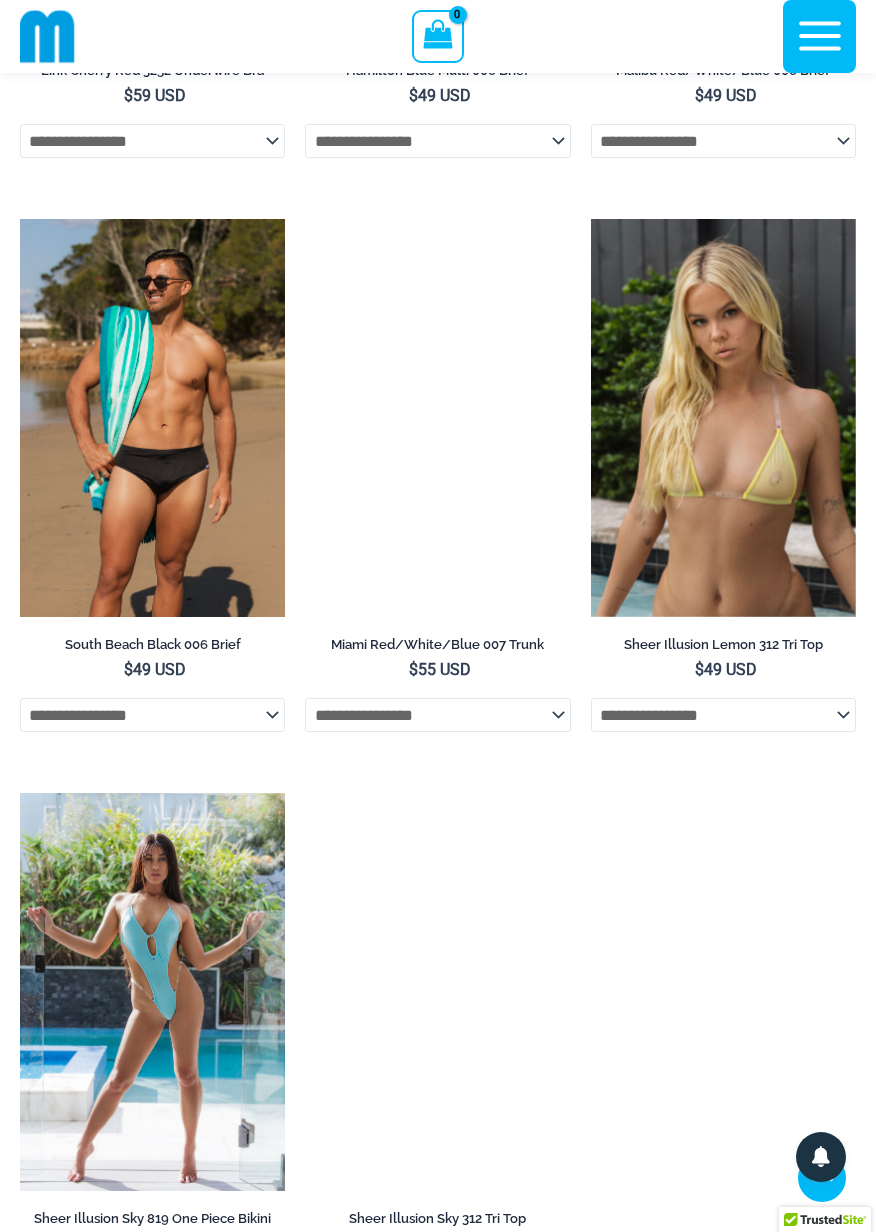 scroll, scrollTop: 5197, scrollLeft: 0, axis: vertical 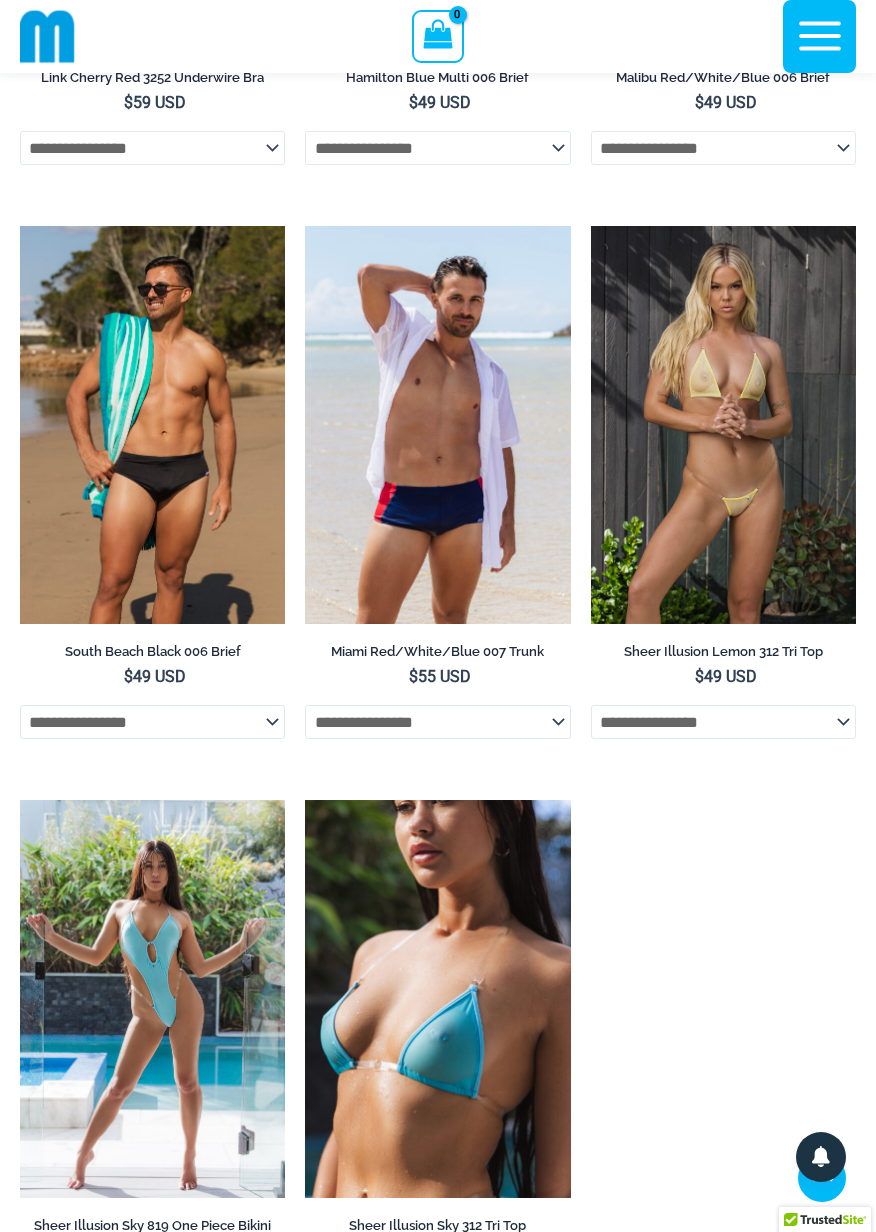 click at bounding box center (723, 425) 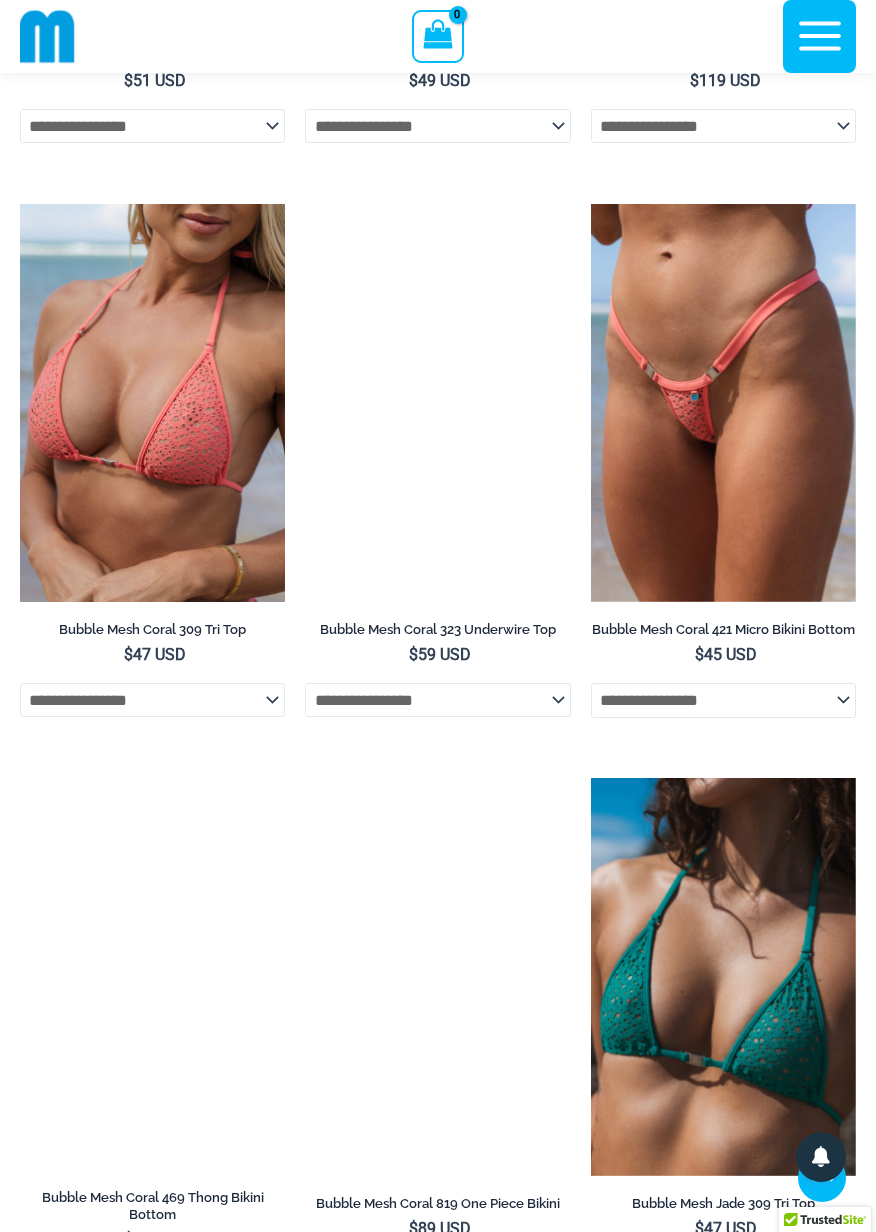 scroll, scrollTop: 1142, scrollLeft: 0, axis: vertical 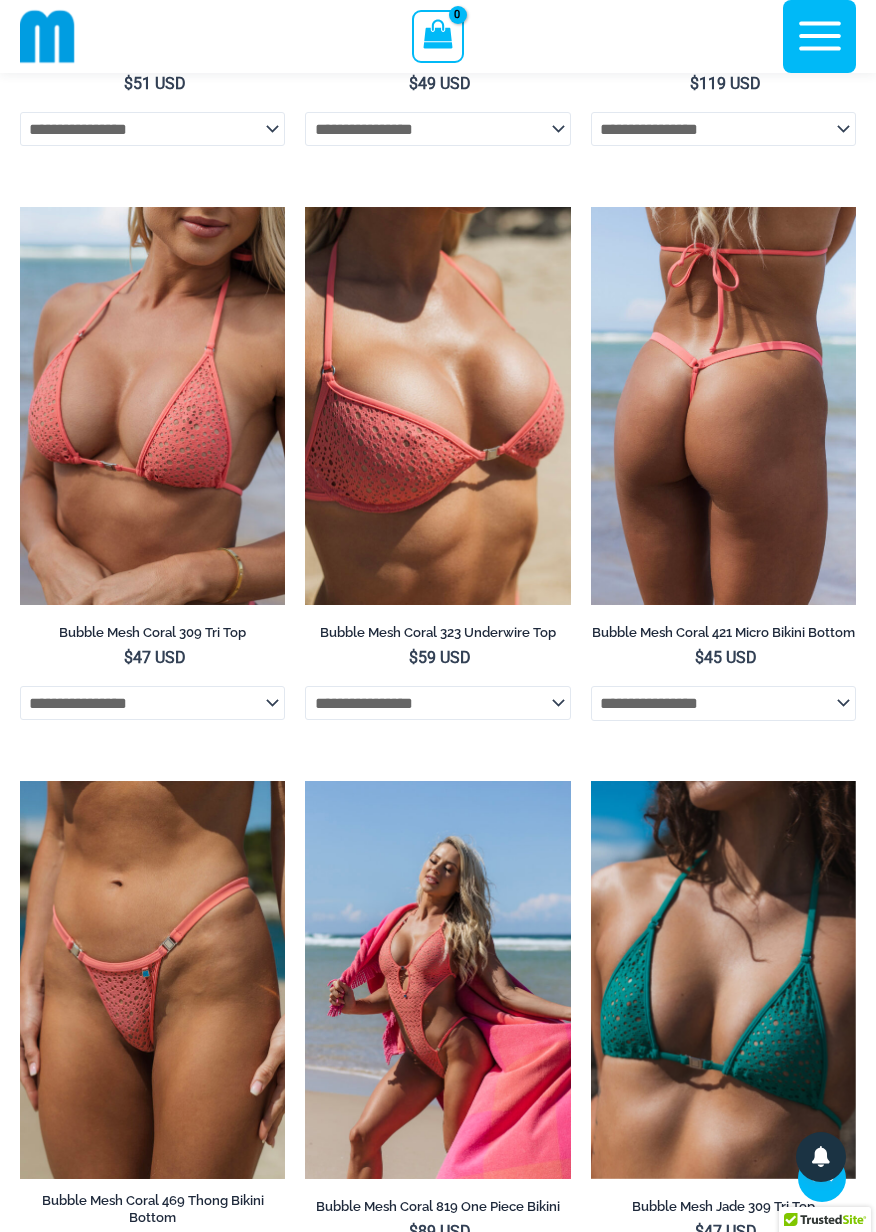 click at bounding box center (723, 406) 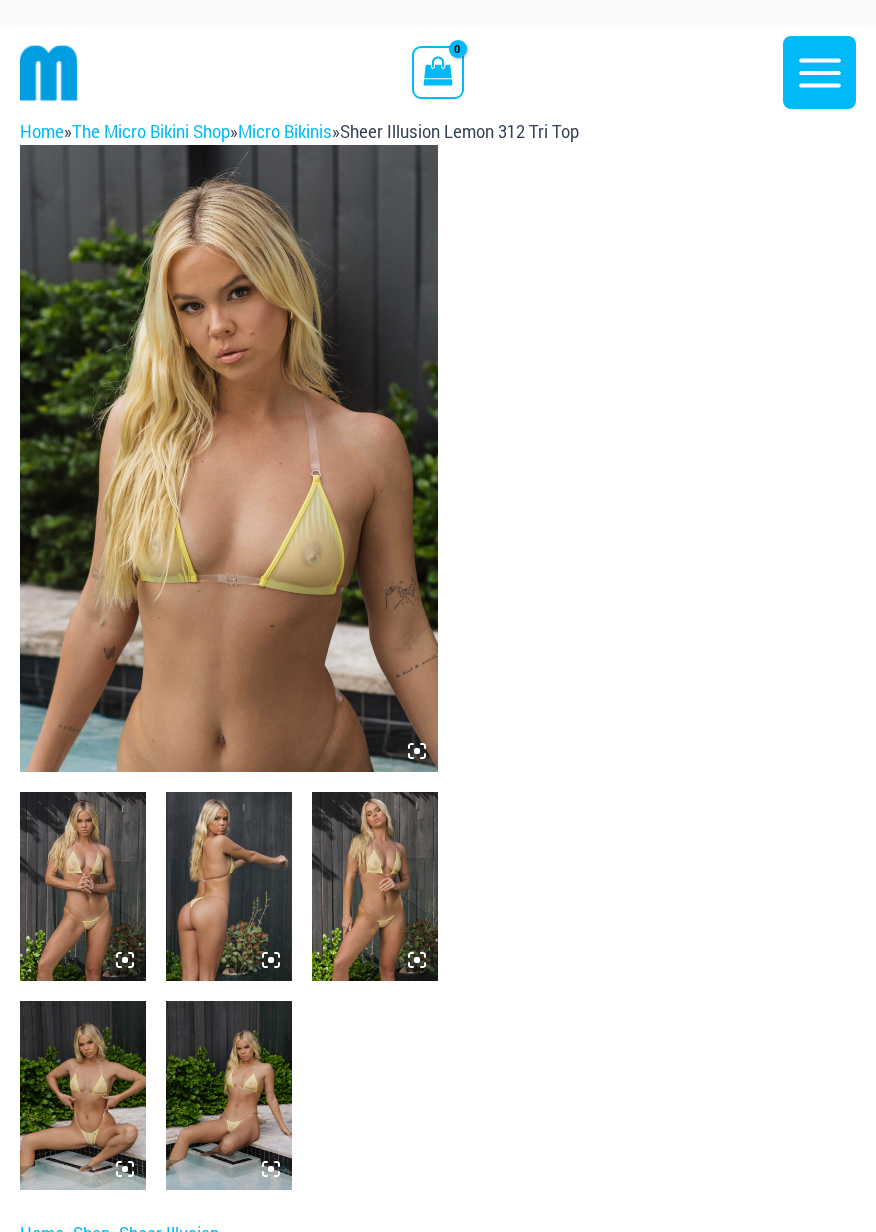 scroll, scrollTop: 0, scrollLeft: 0, axis: both 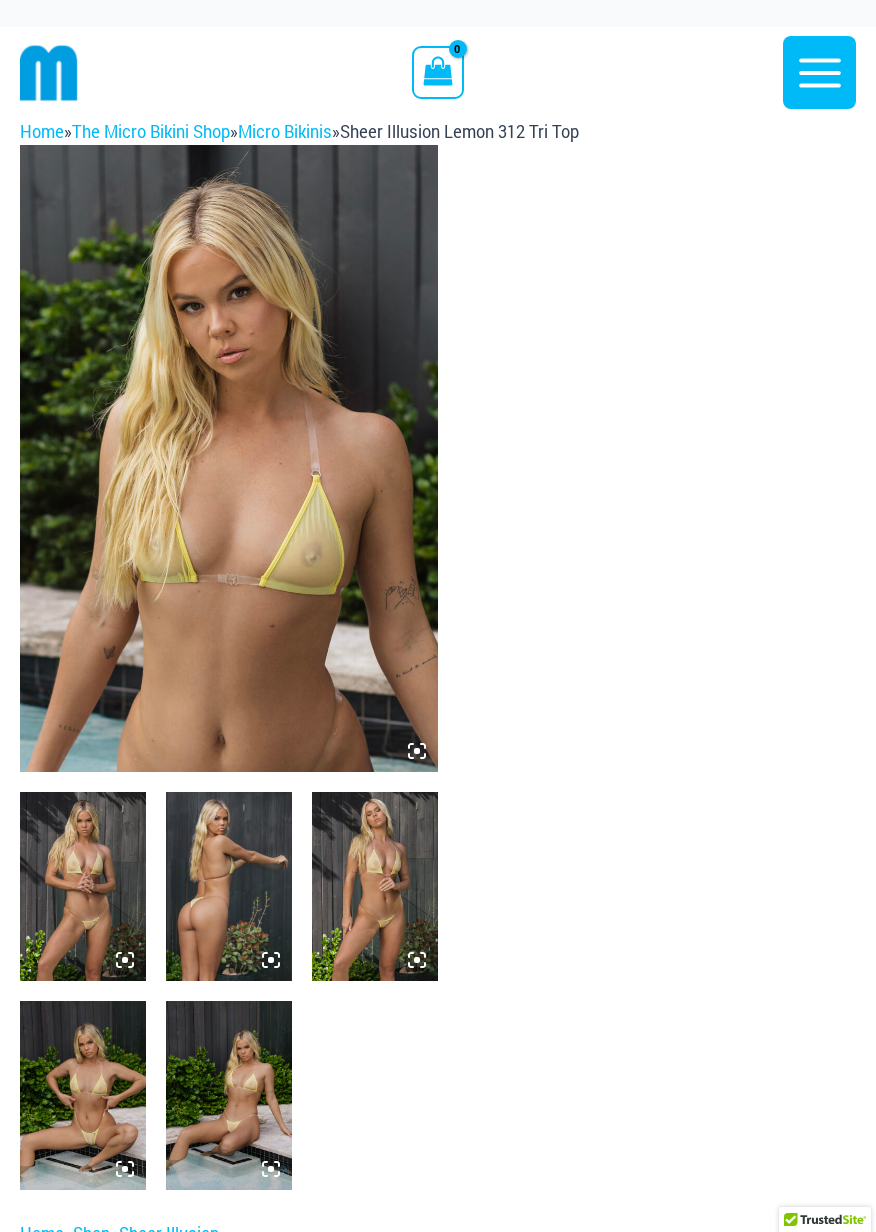 click 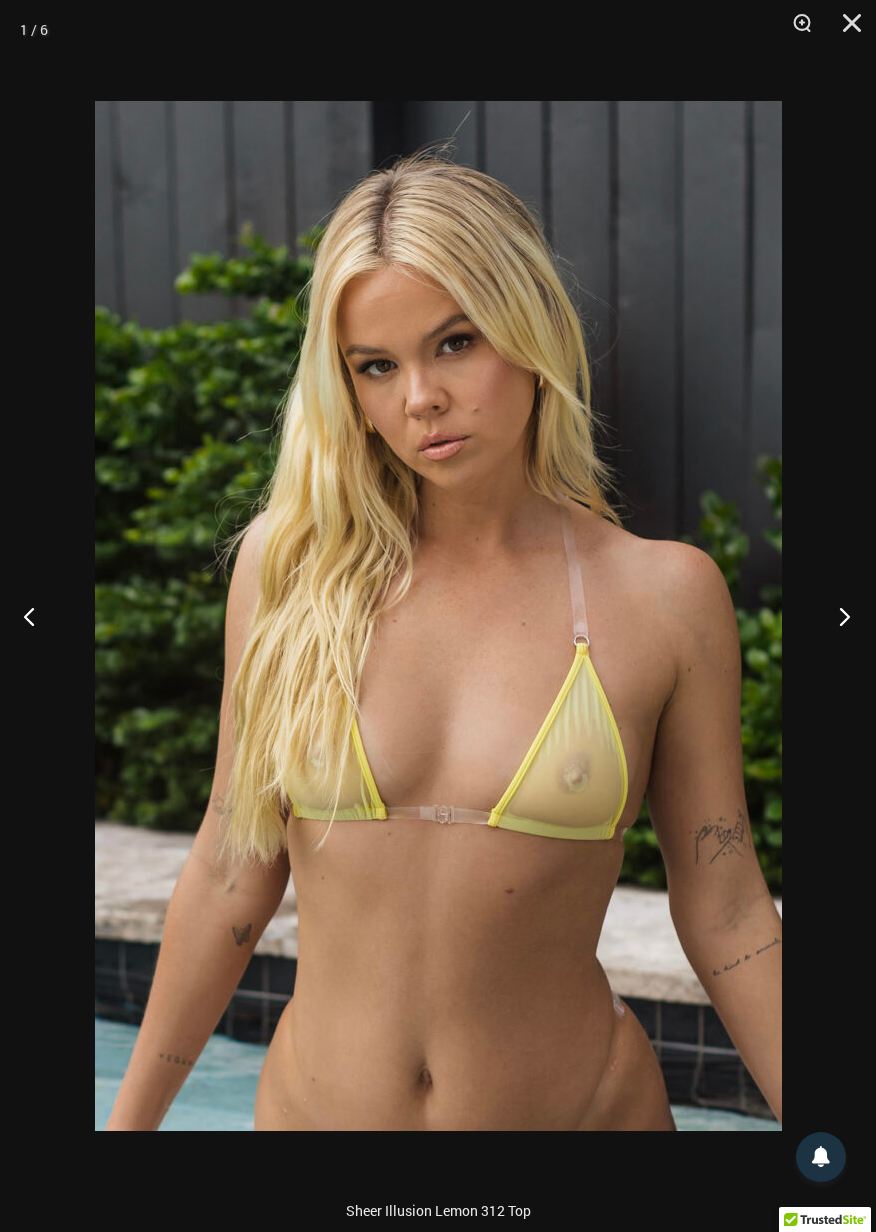 click at bounding box center (838, 616) 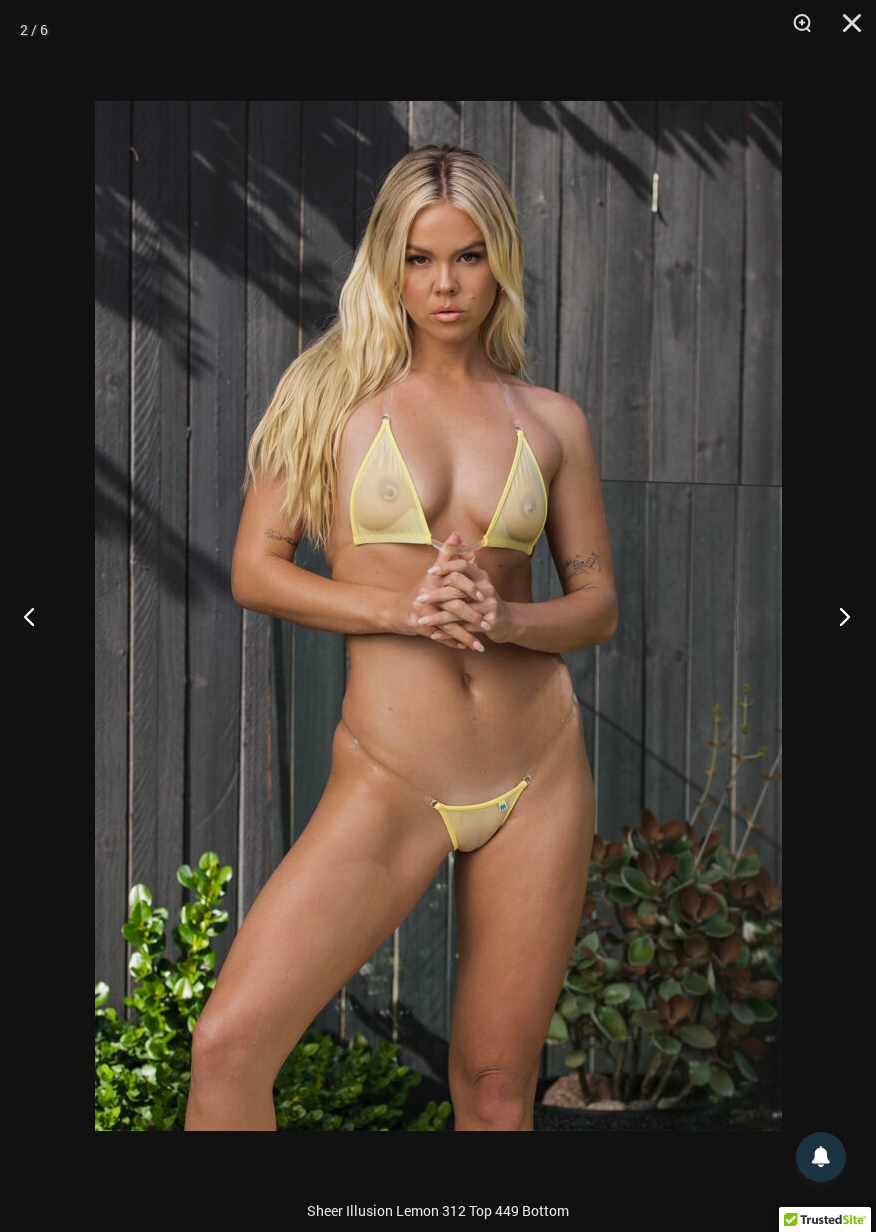 click at bounding box center [838, 616] 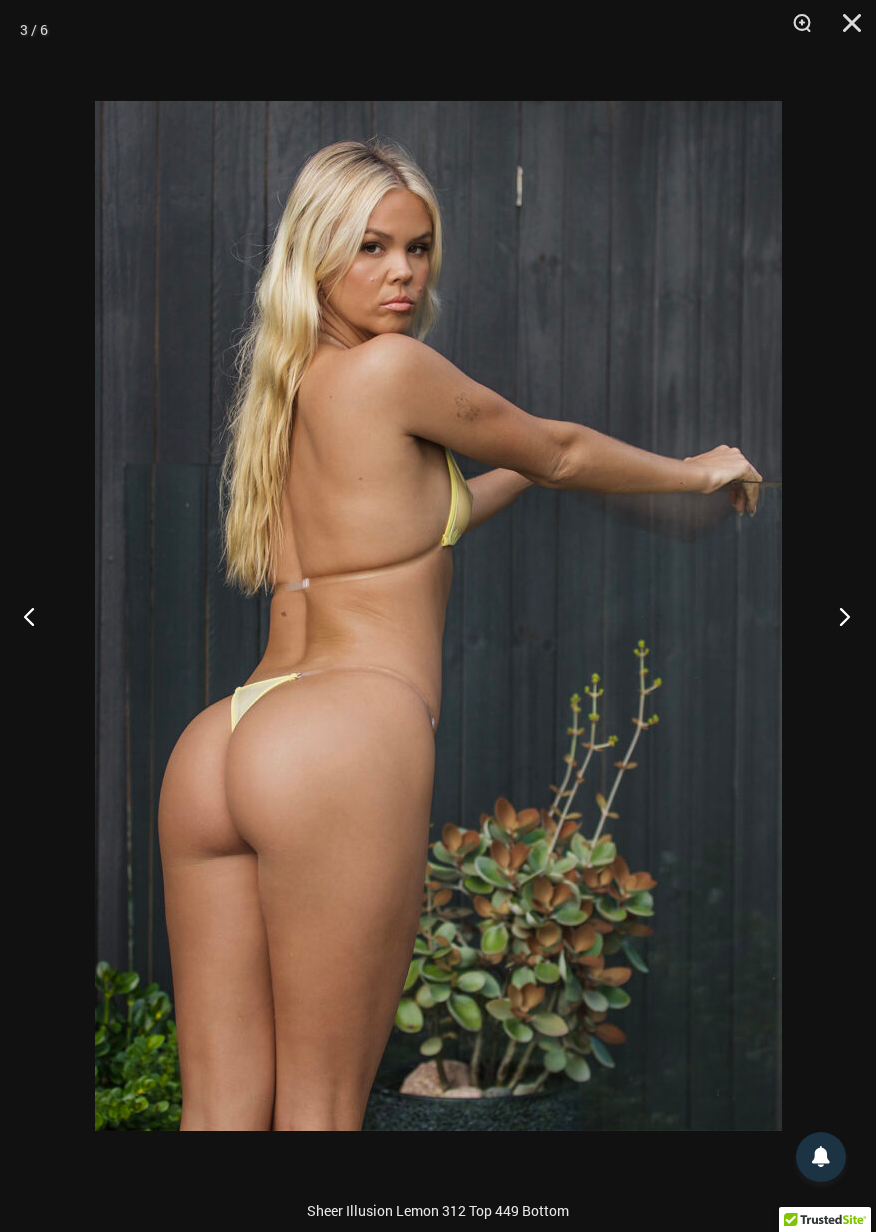 click at bounding box center [838, 616] 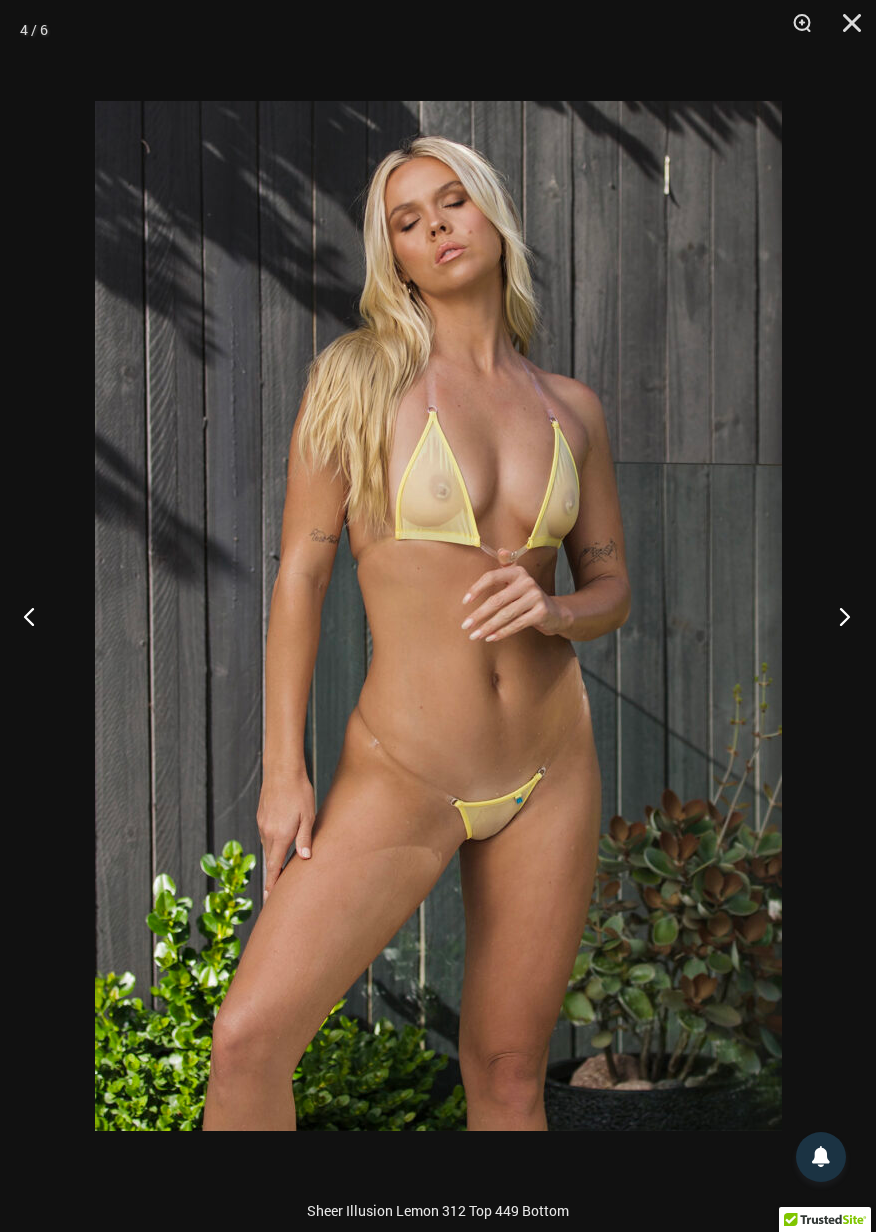 click at bounding box center [838, 616] 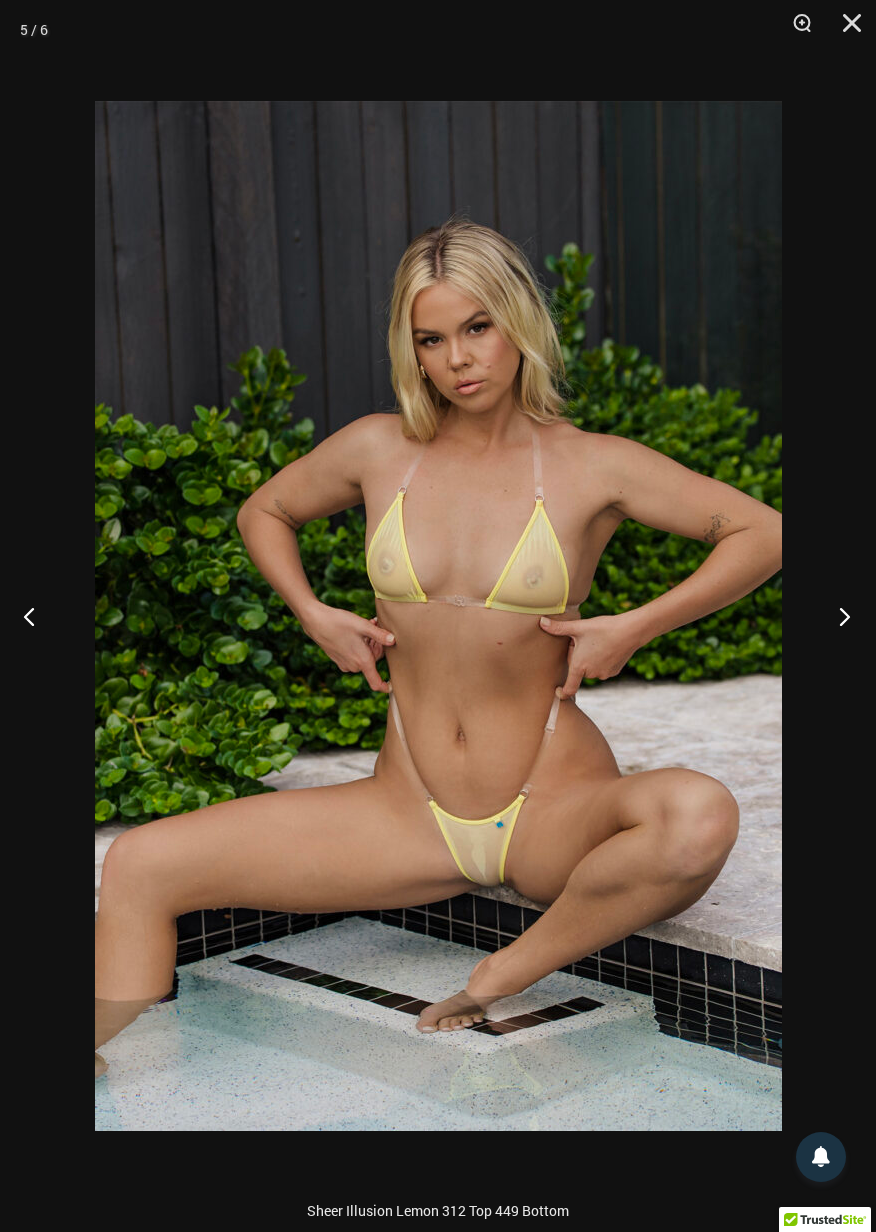 click at bounding box center [838, 616] 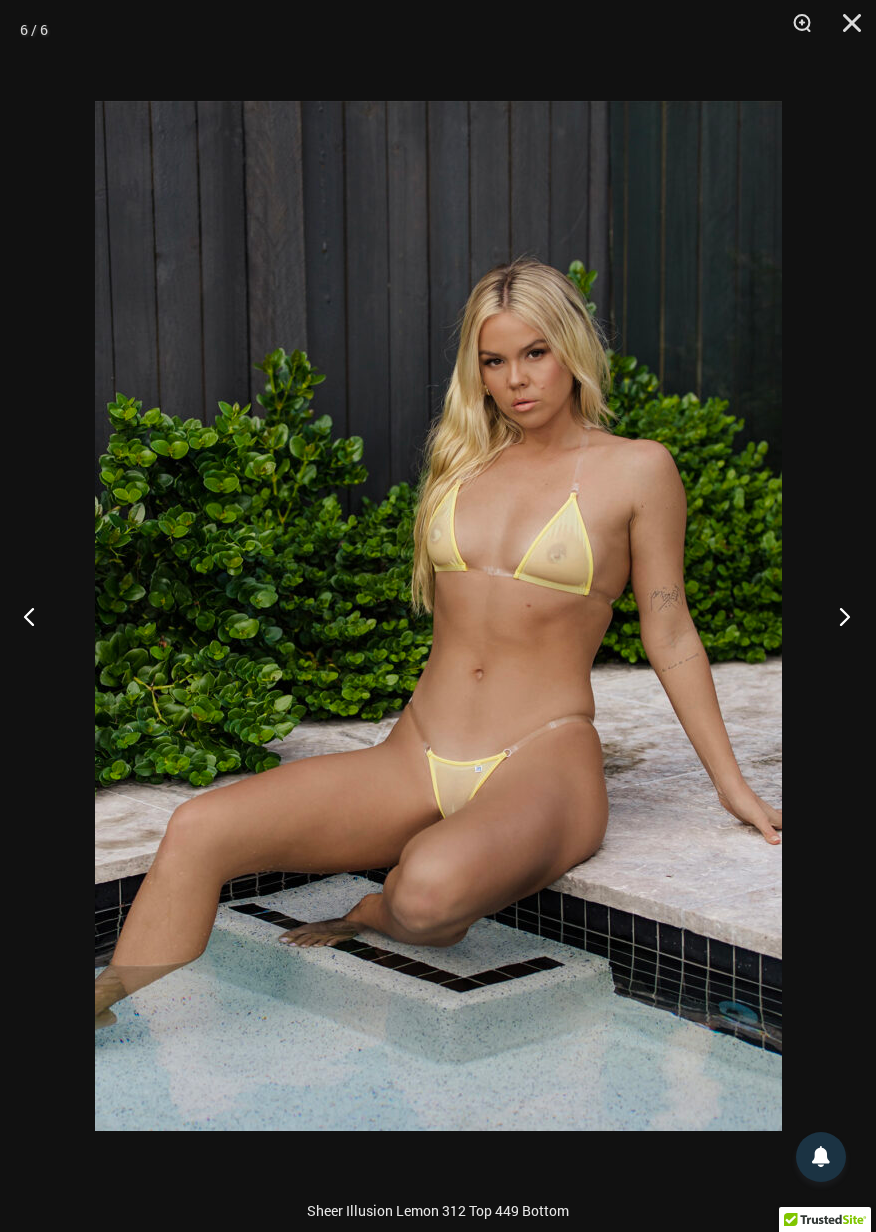 click at bounding box center [838, 616] 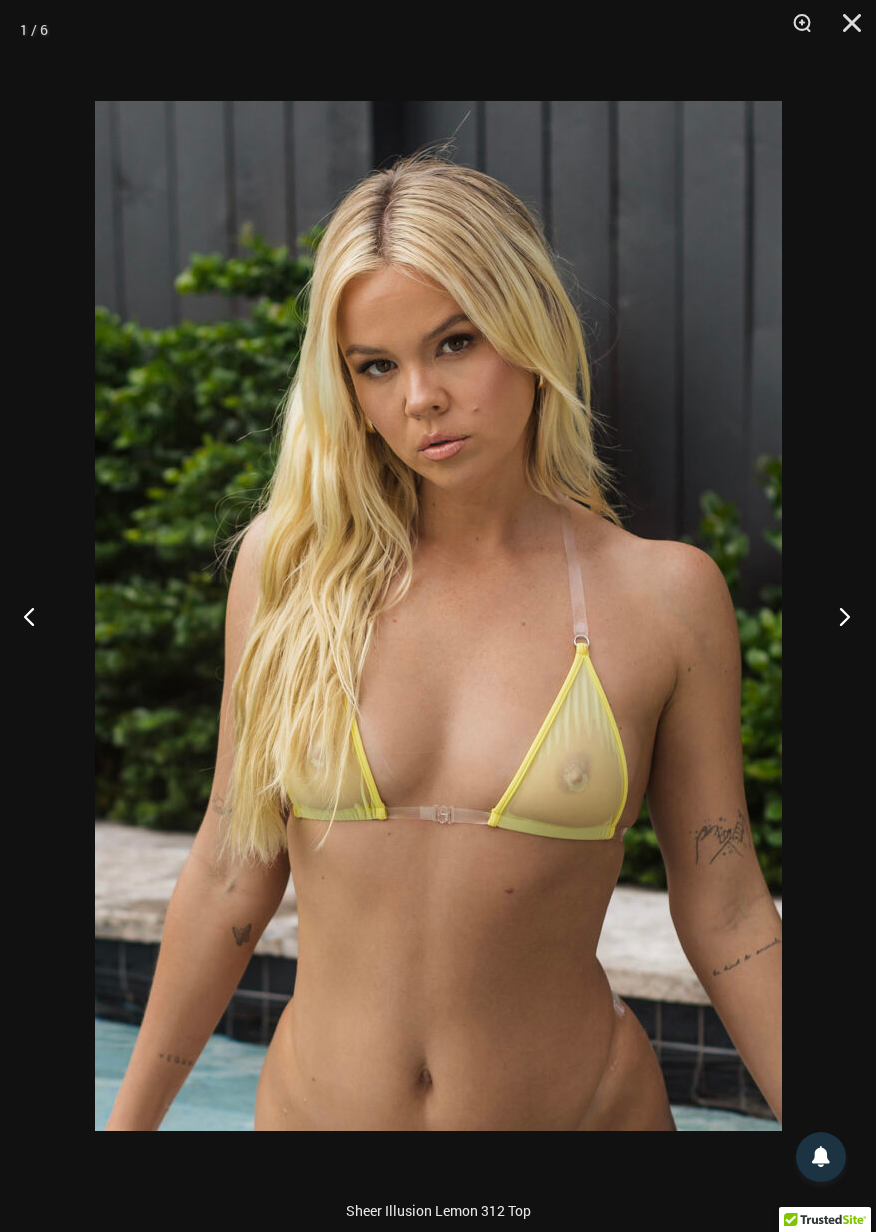 click at bounding box center [838, 616] 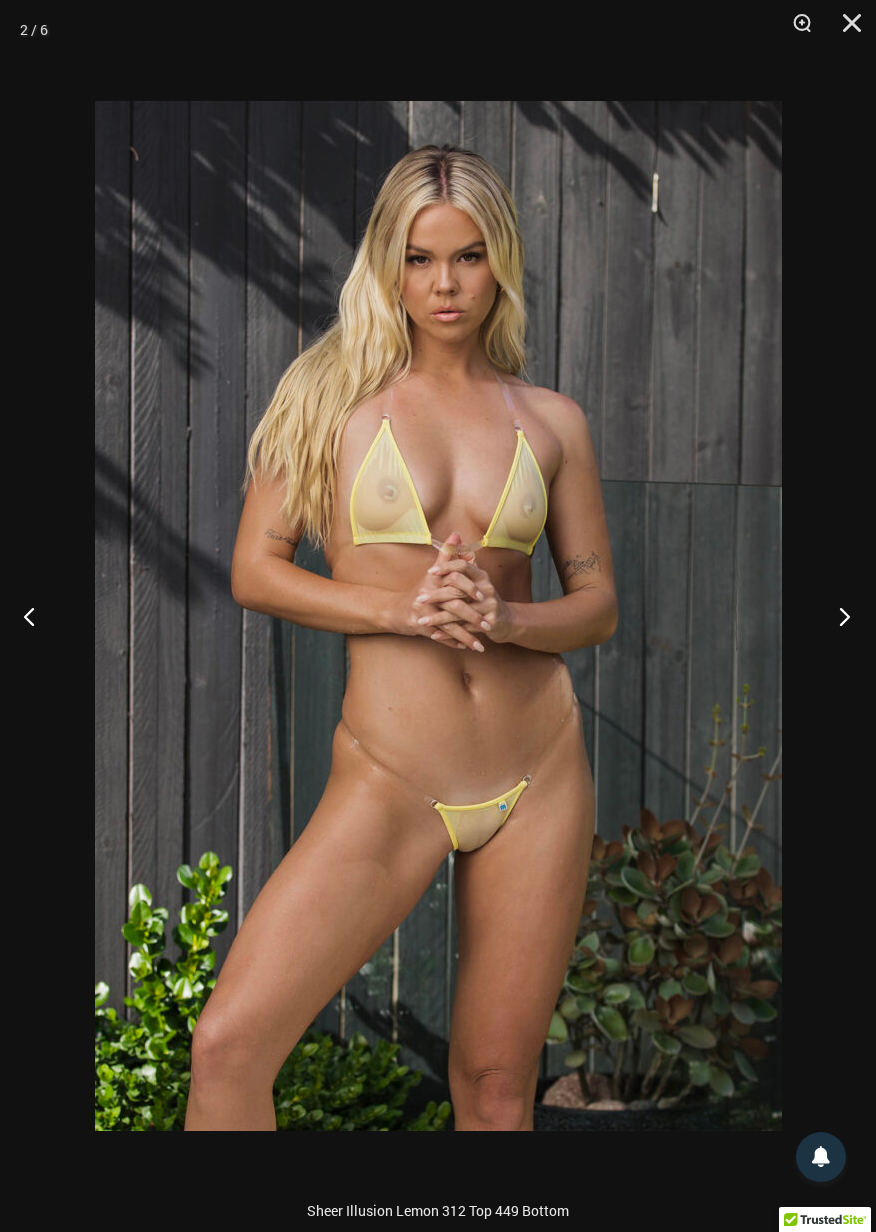 click at bounding box center (838, 616) 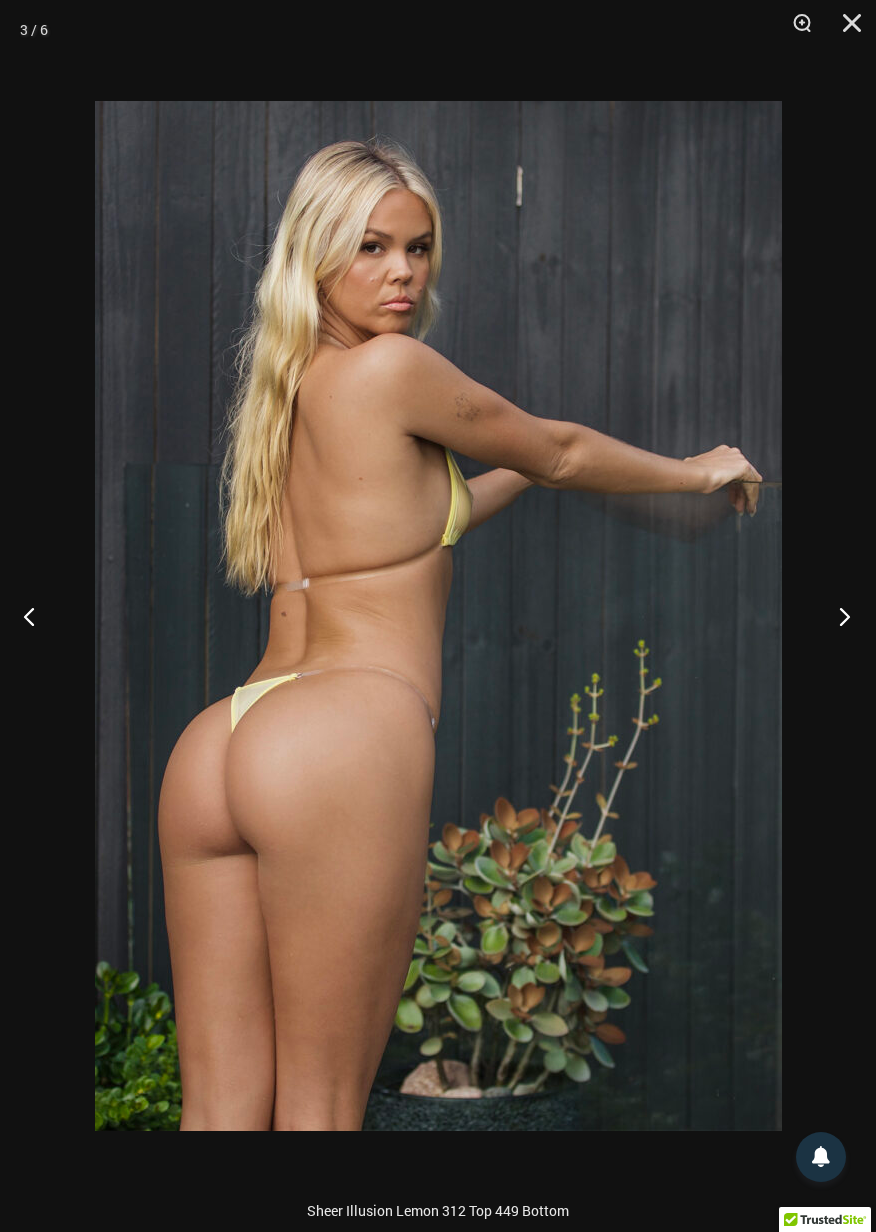 click at bounding box center (838, 616) 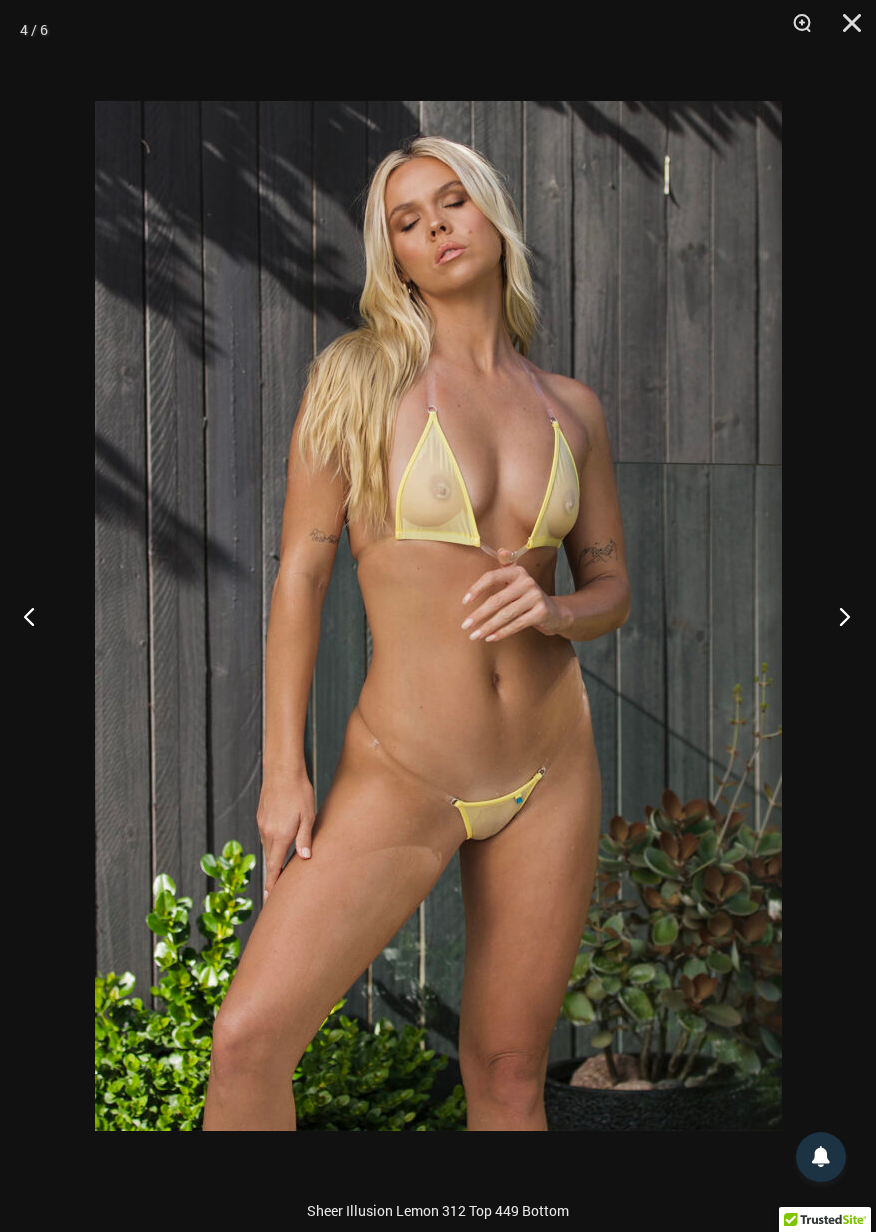 click at bounding box center (838, 616) 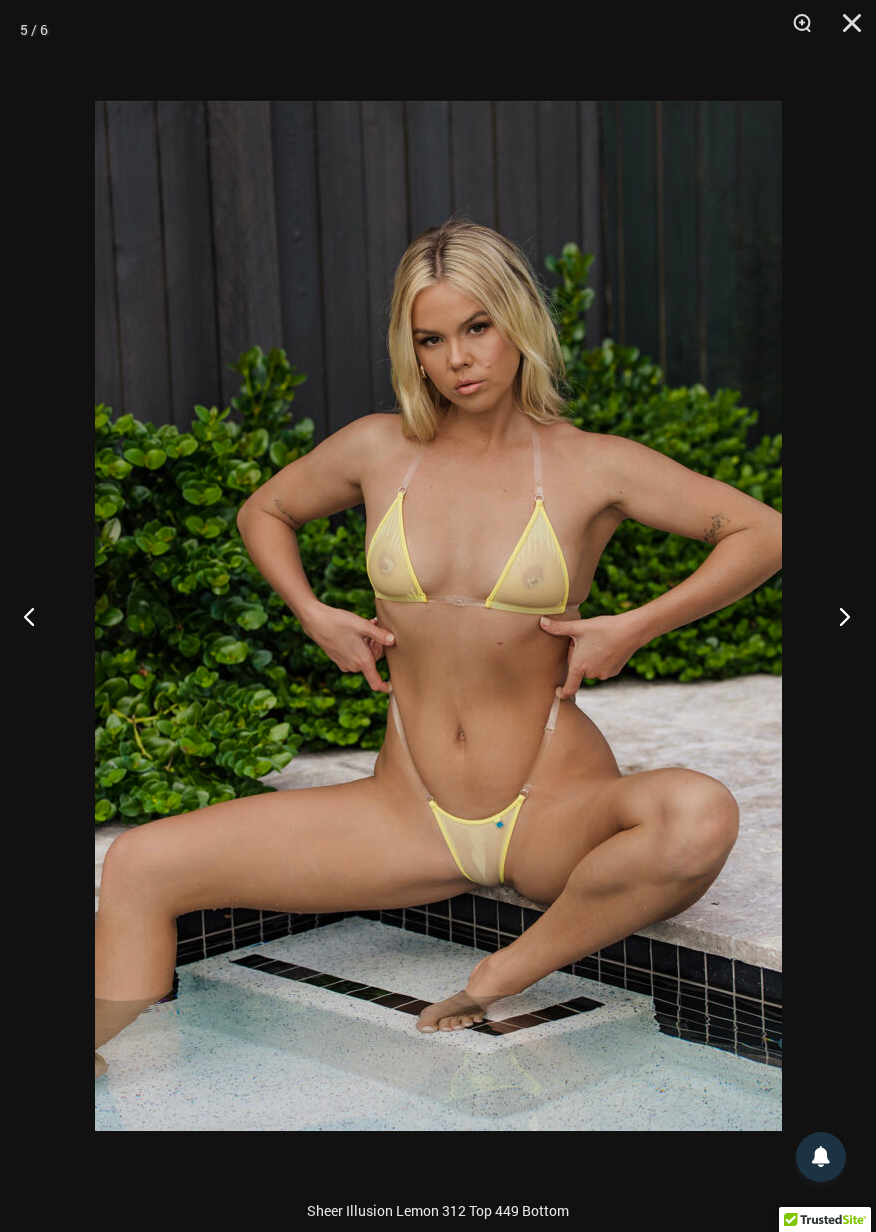 click at bounding box center (838, 616) 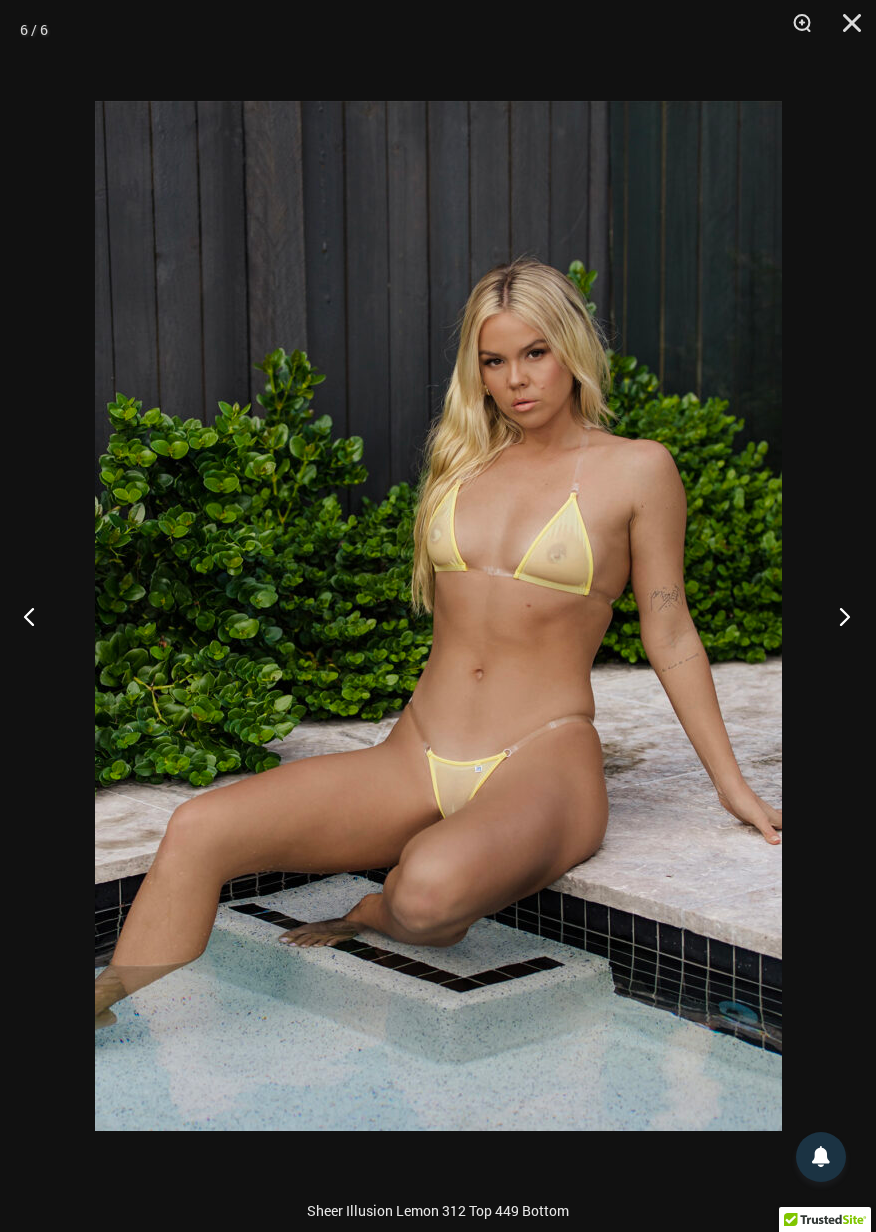 click at bounding box center (838, 616) 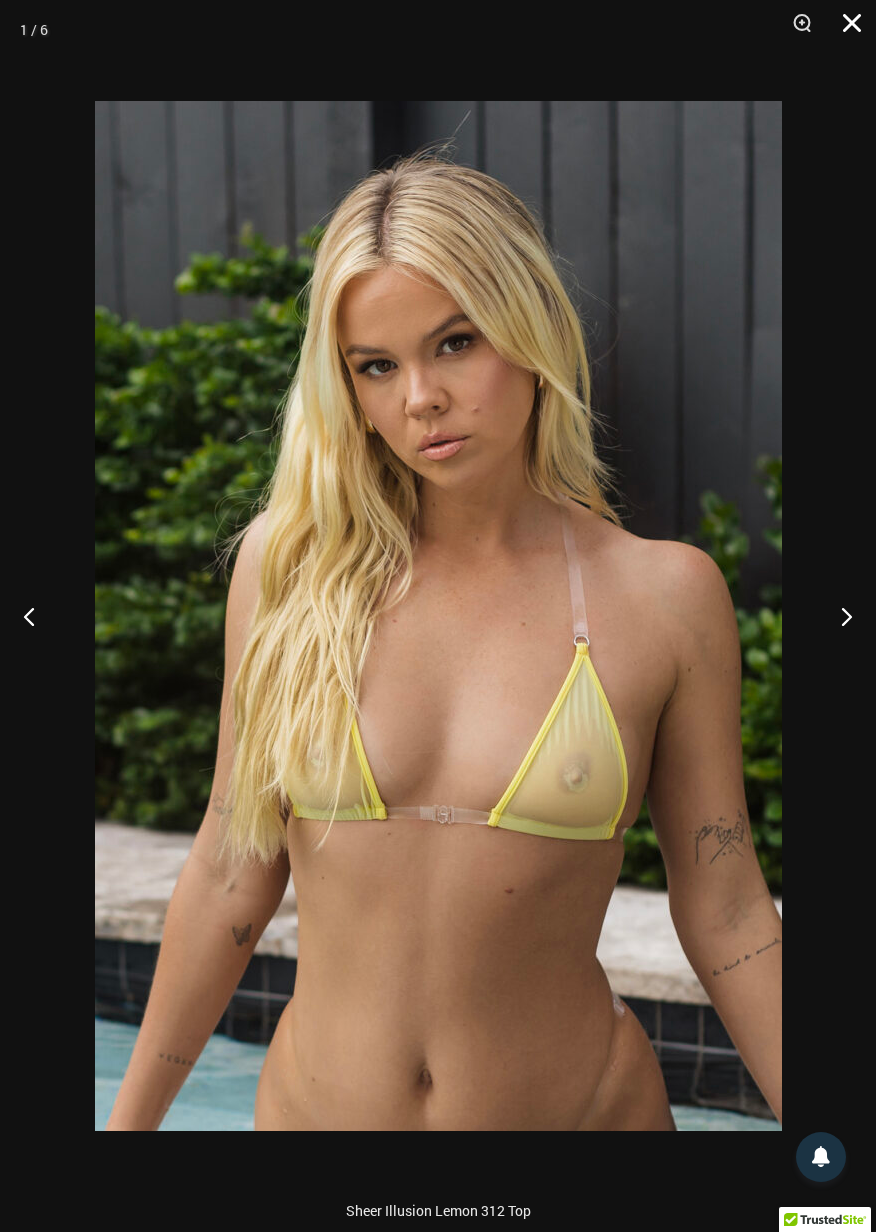 click at bounding box center [845, 30] 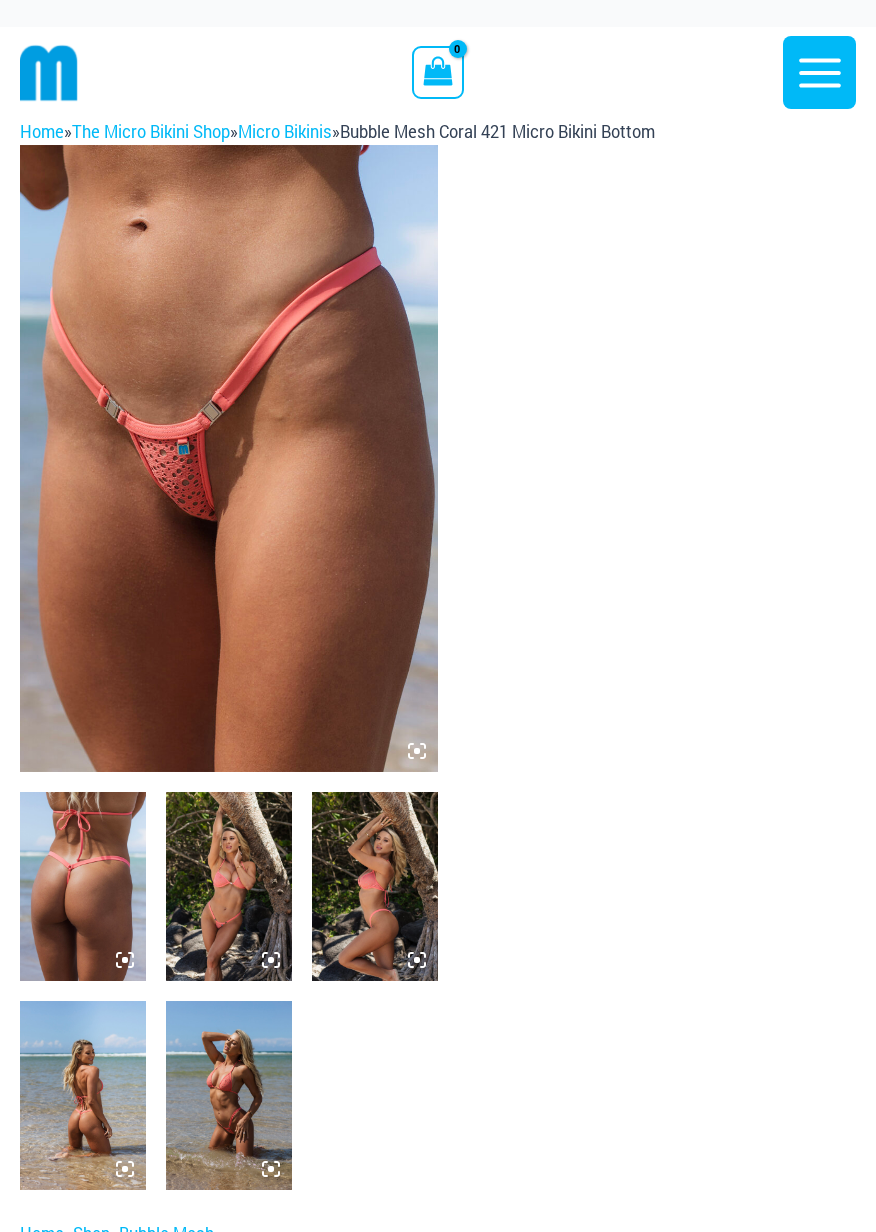 scroll, scrollTop: 0, scrollLeft: 0, axis: both 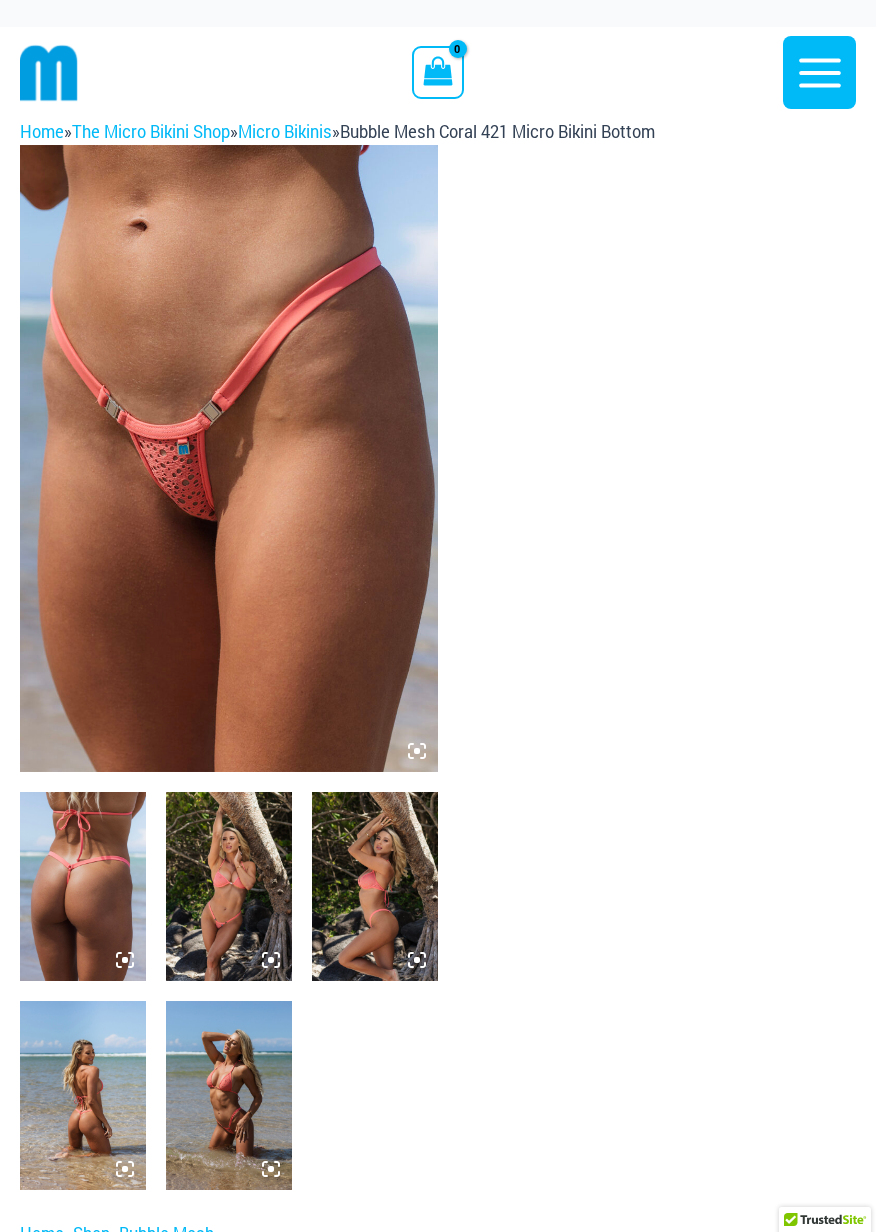click 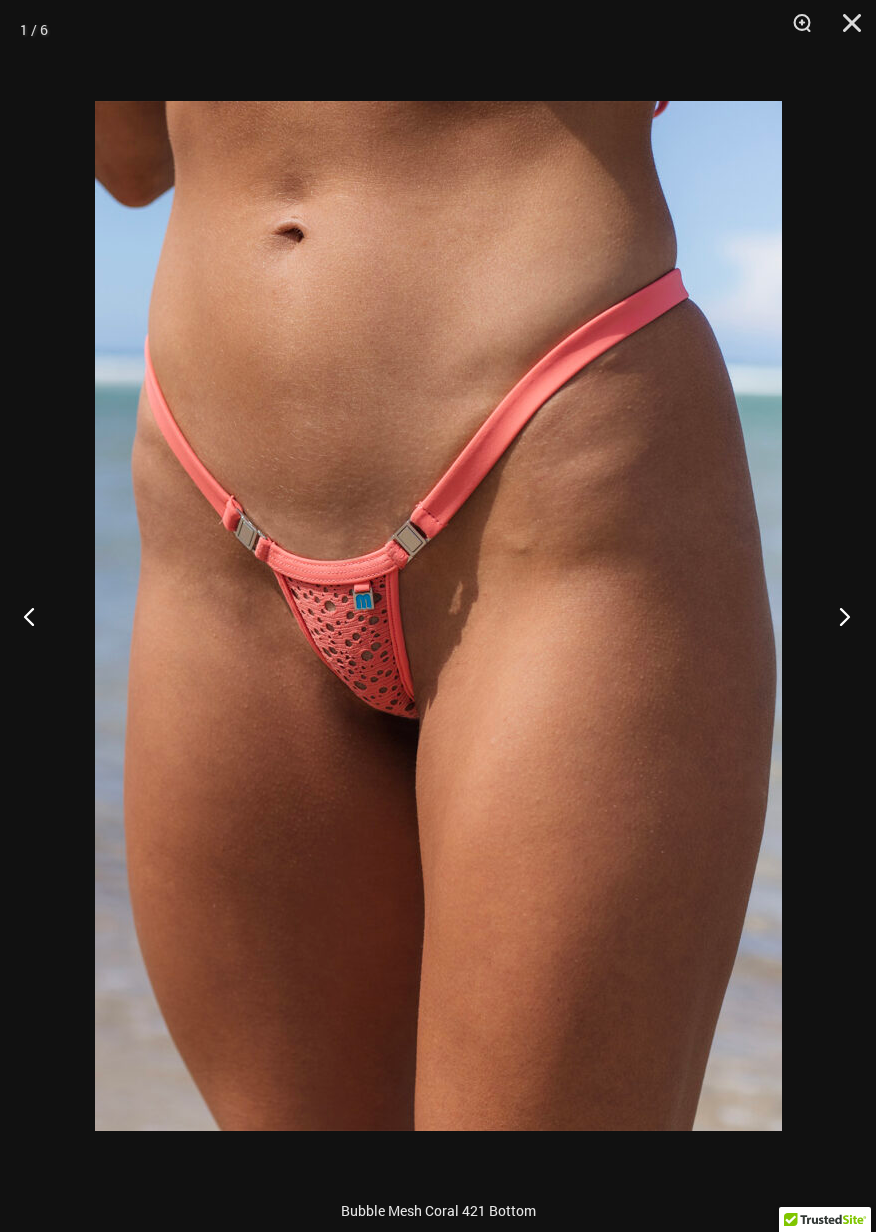 click at bounding box center (838, 616) 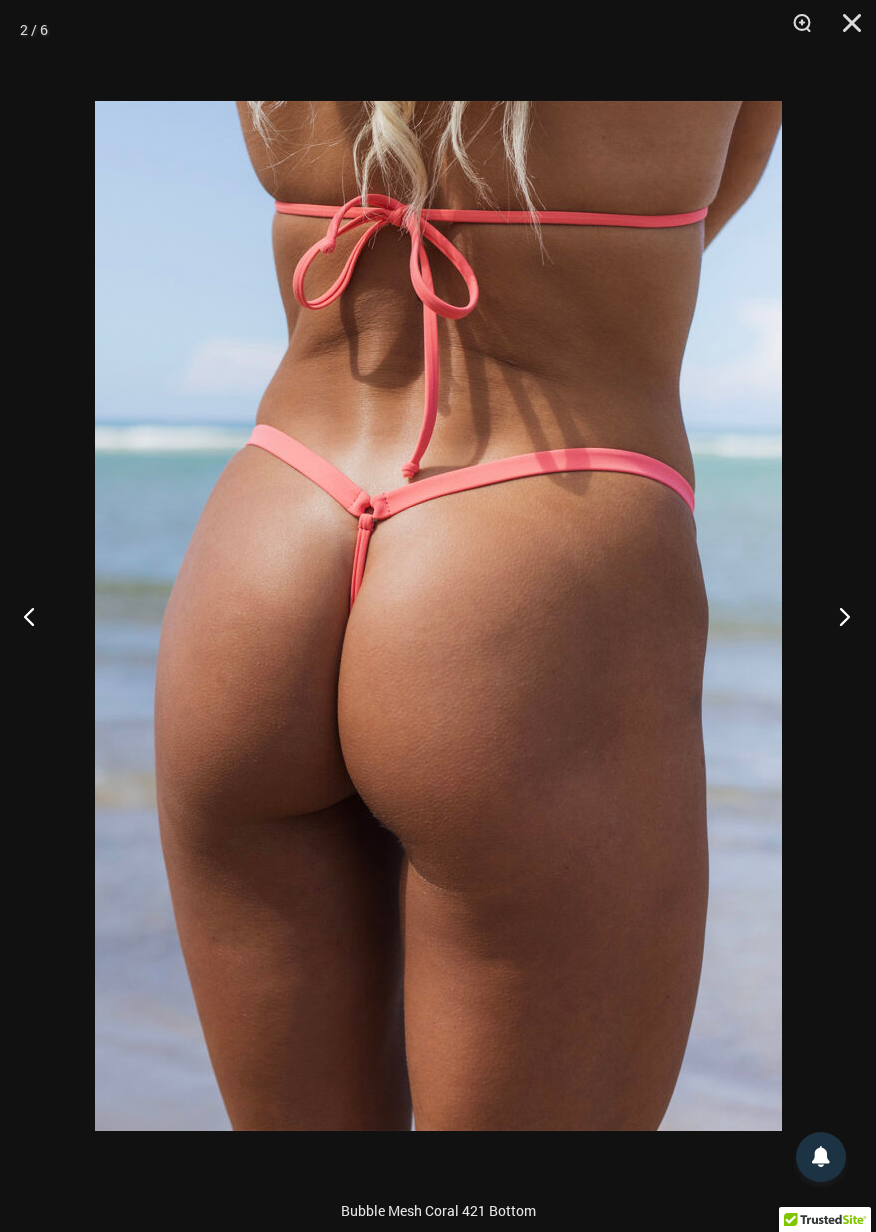 click at bounding box center (838, 616) 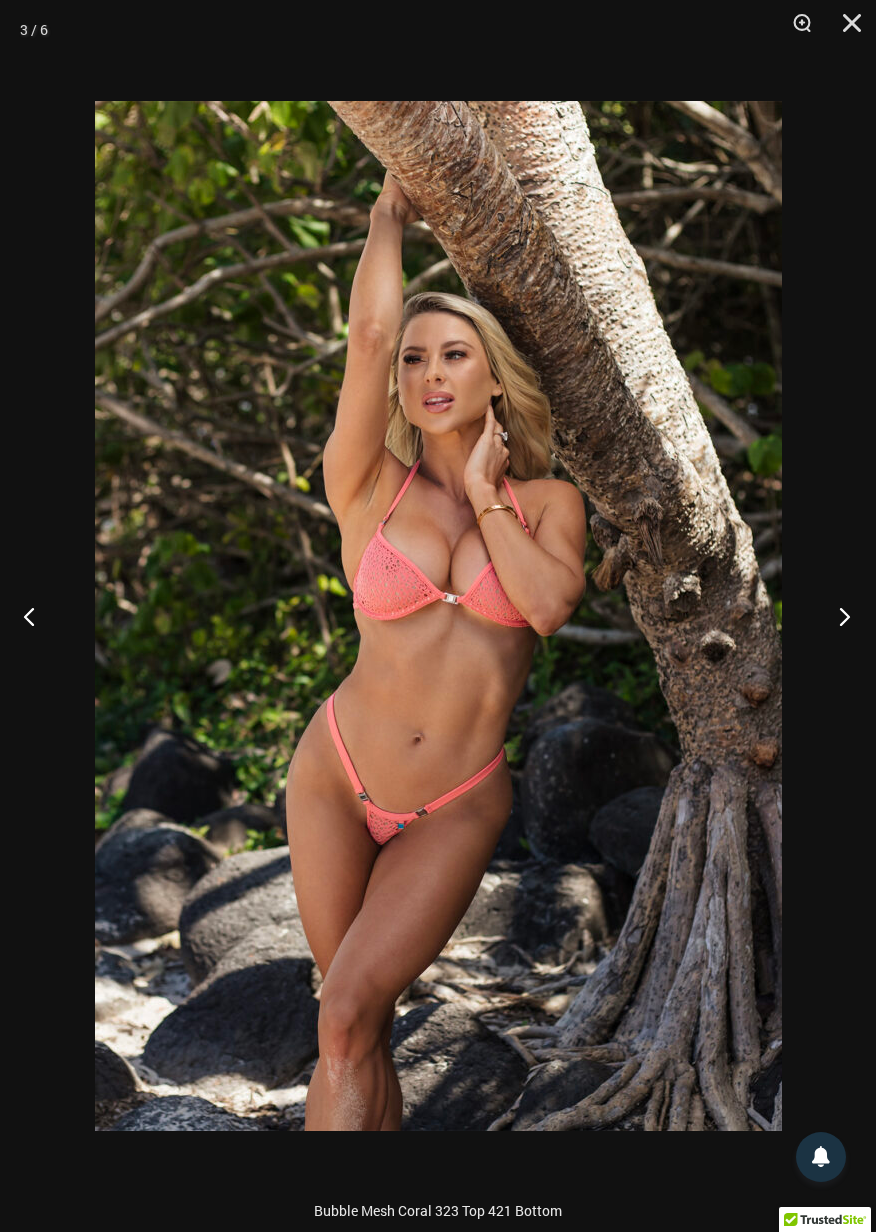 click at bounding box center [838, 616] 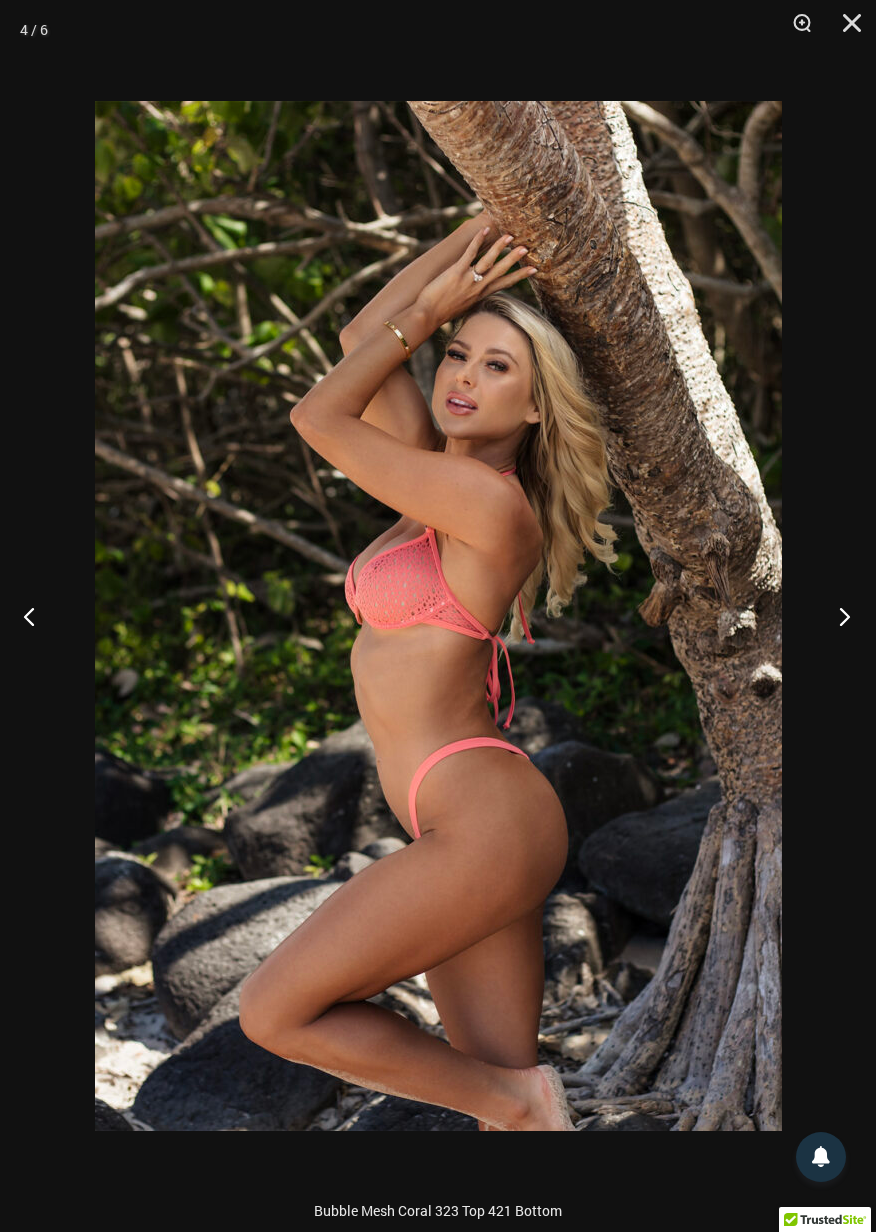 click at bounding box center [838, 616] 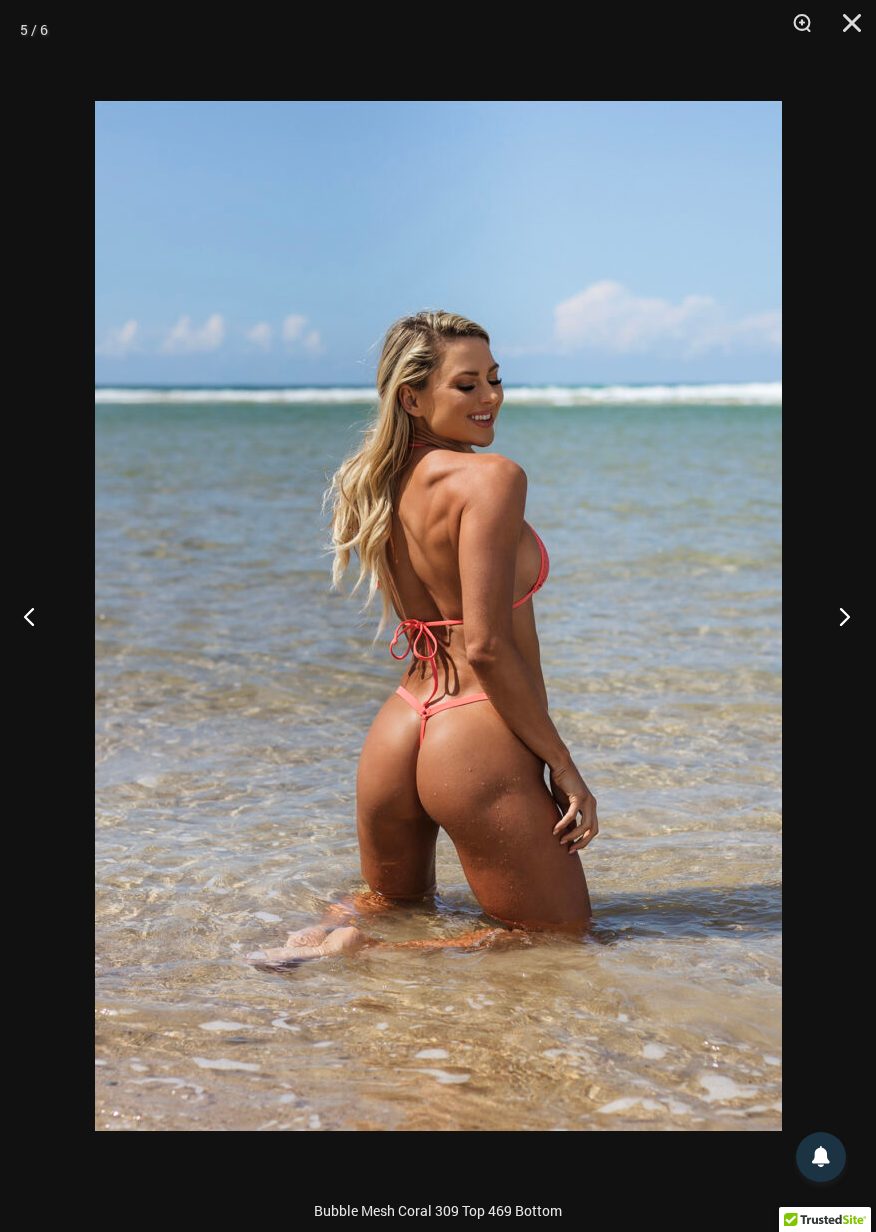 click at bounding box center [838, 616] 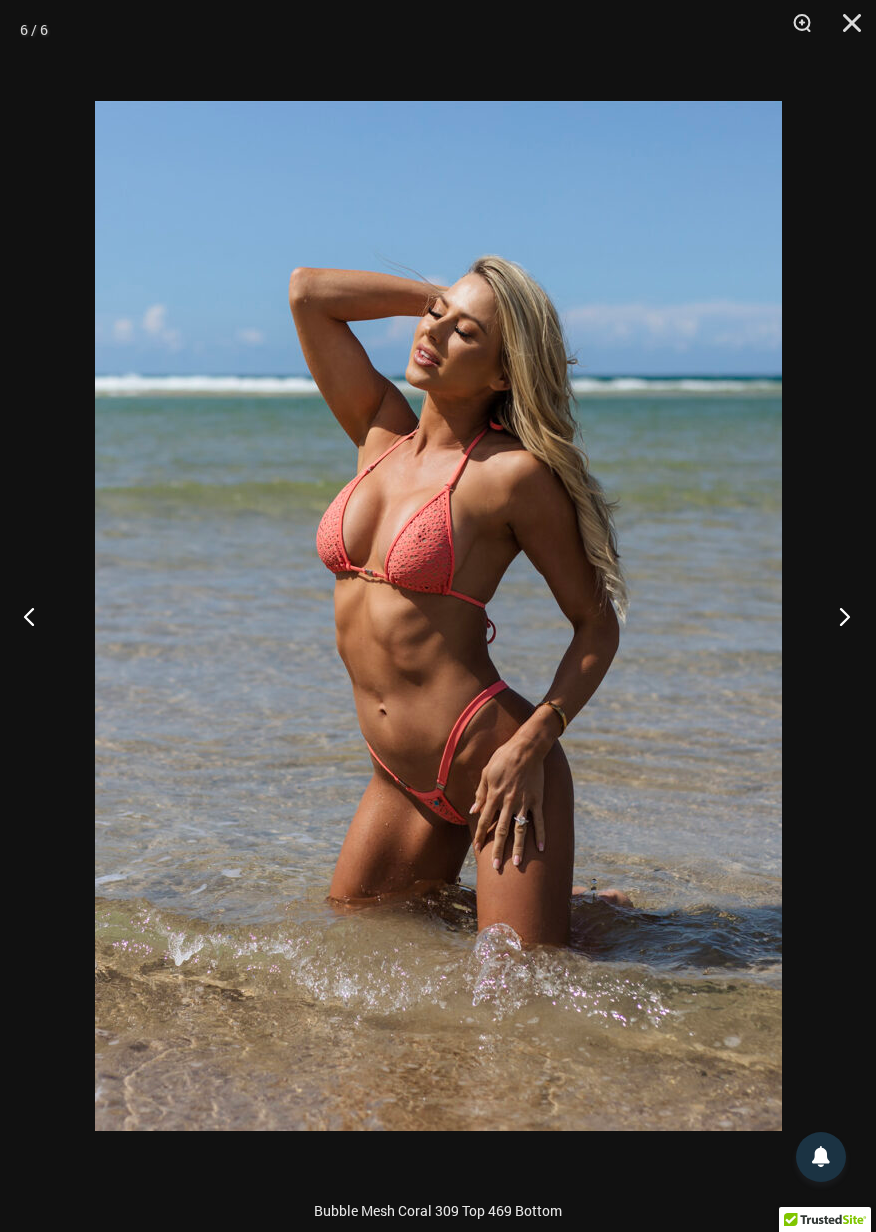 click at bounding box center (838, 616) 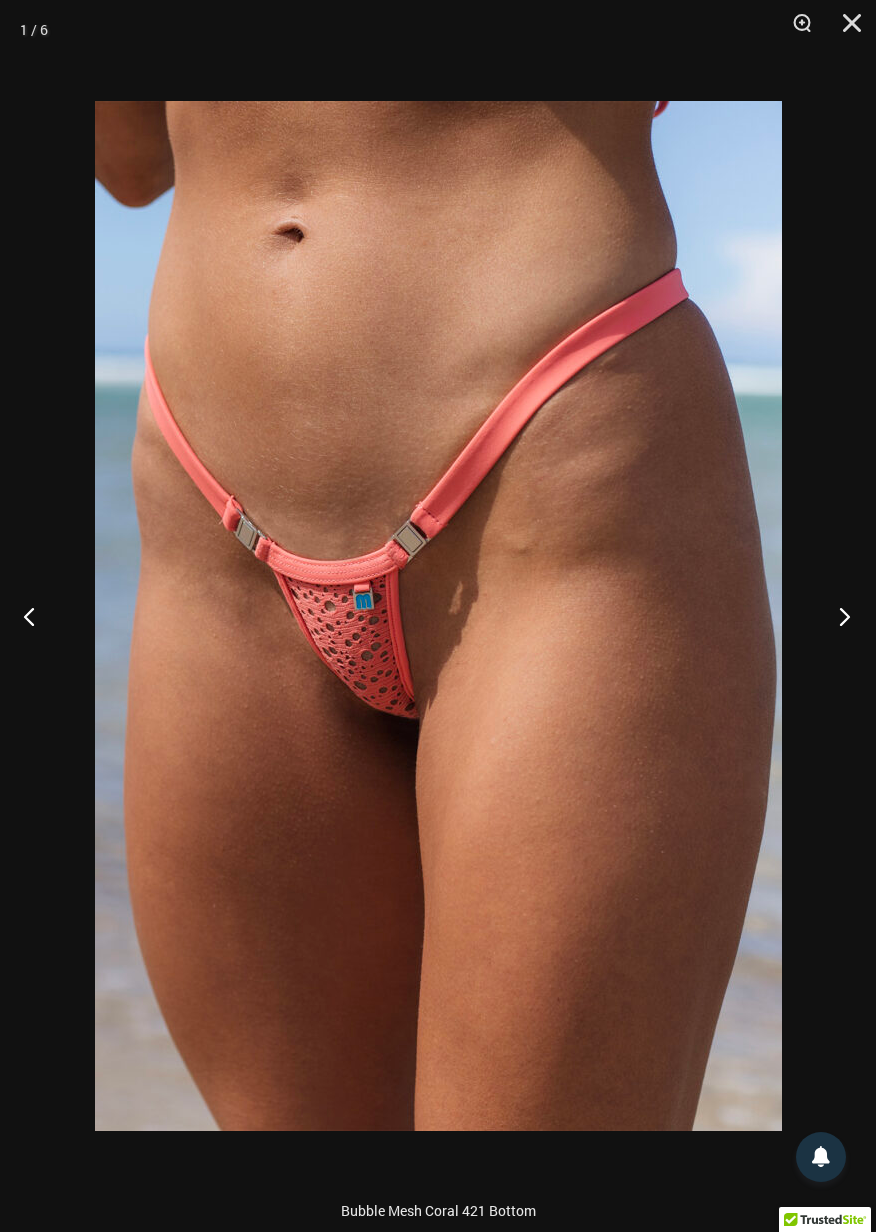 click at bounding box center [838, 616] 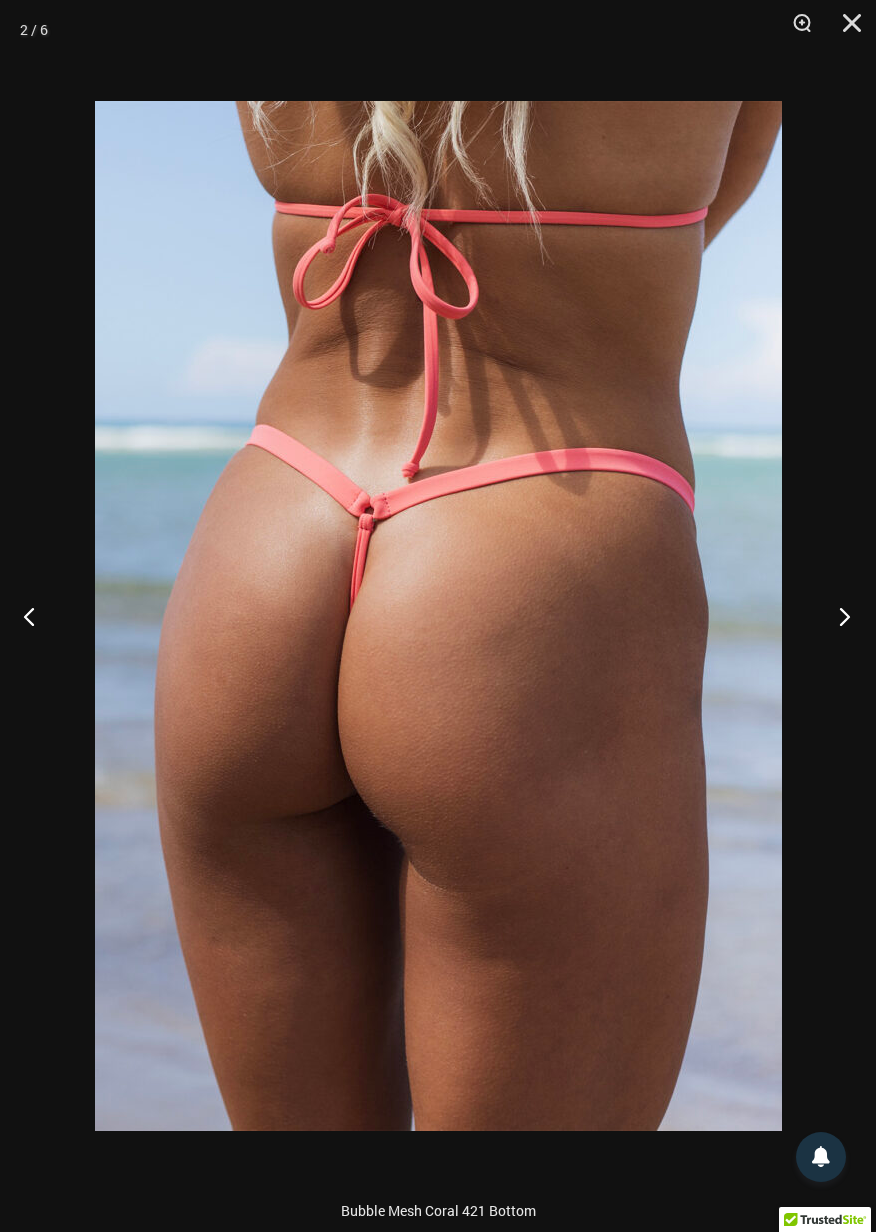 click at bounding box center [838, 616] 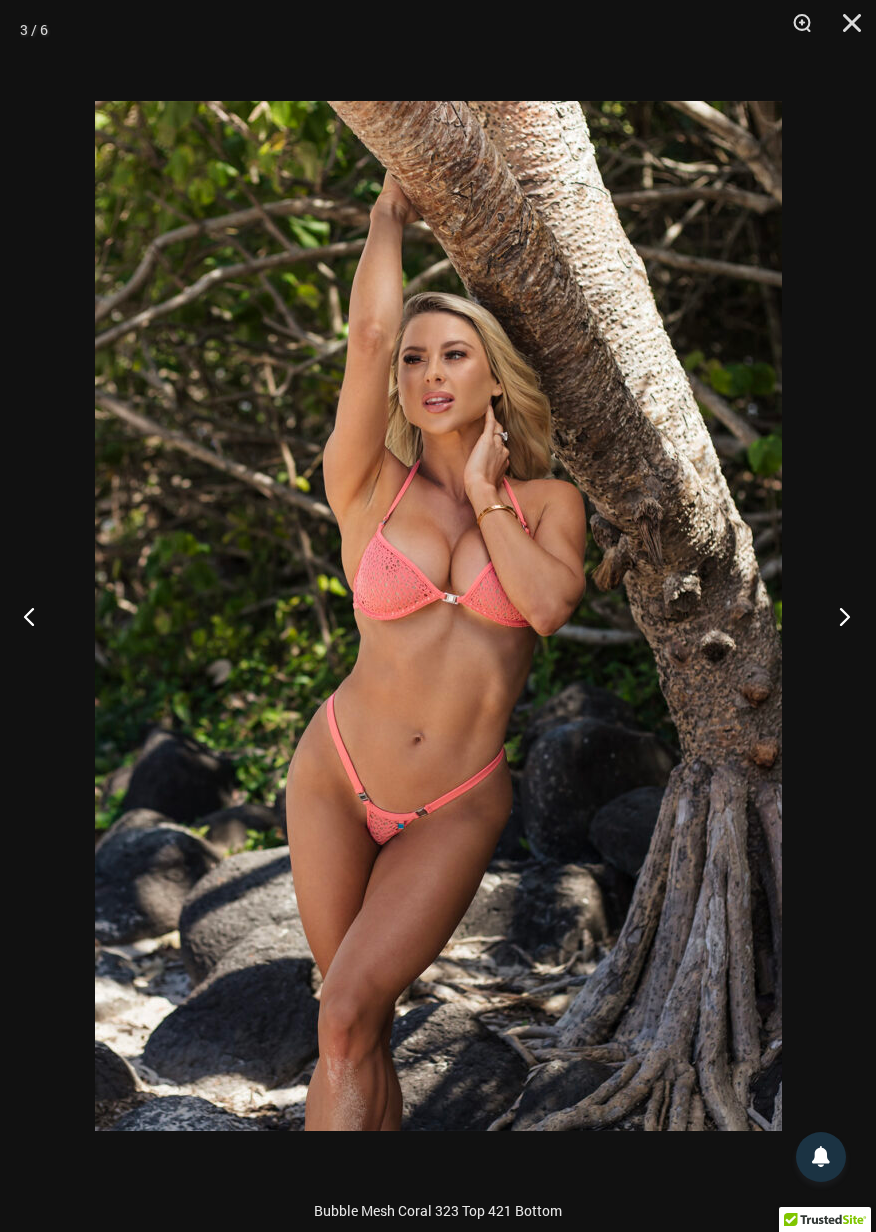 click at bounding box center [838, 616] 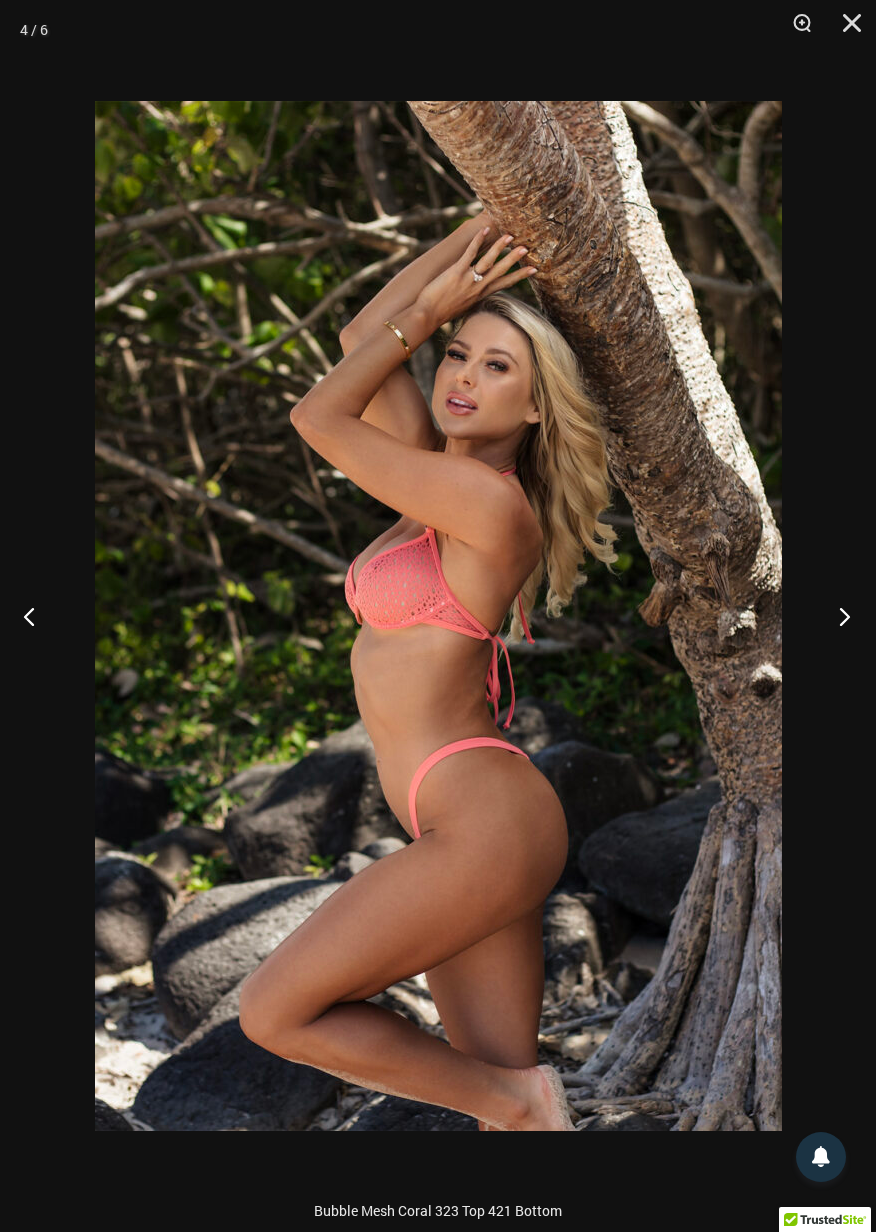 click at bounding box center (838, 616) 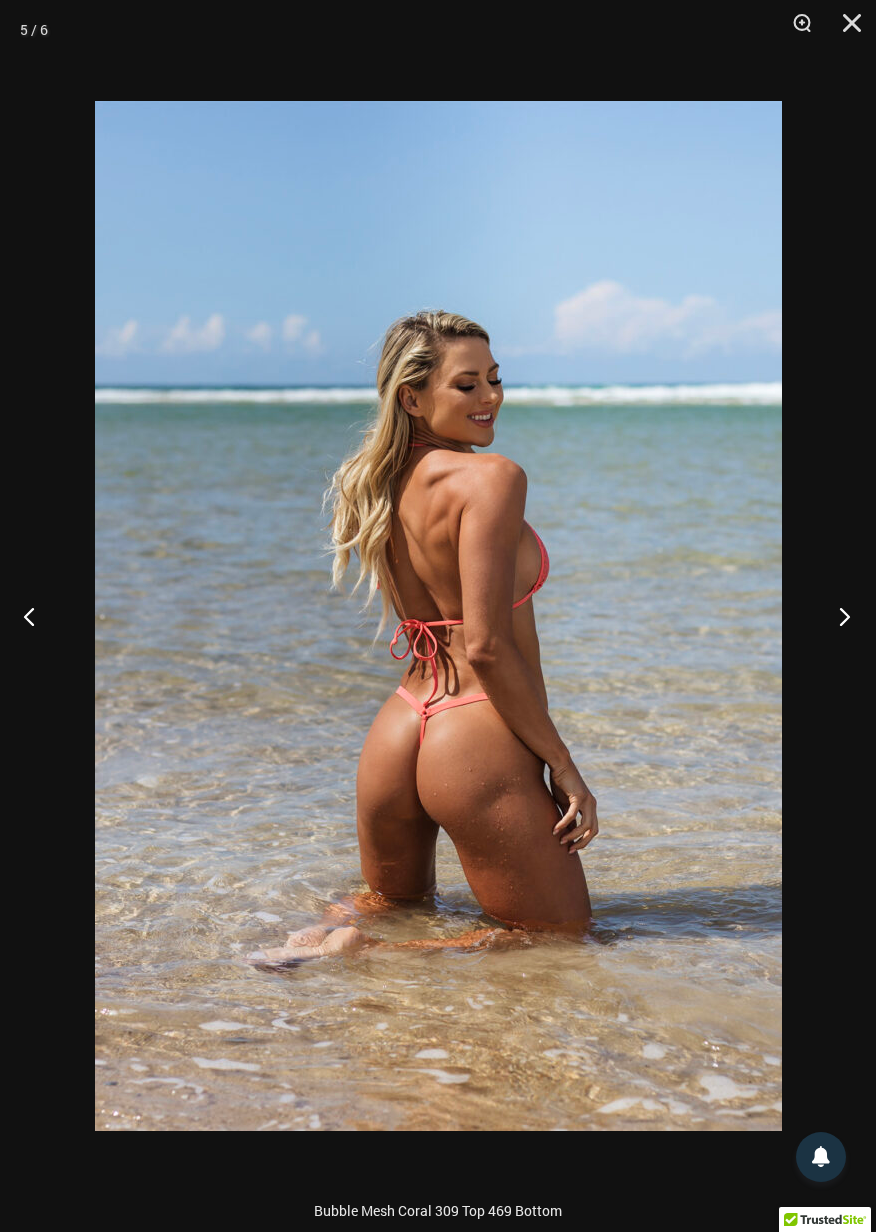 click at bounding box center [838, 616] 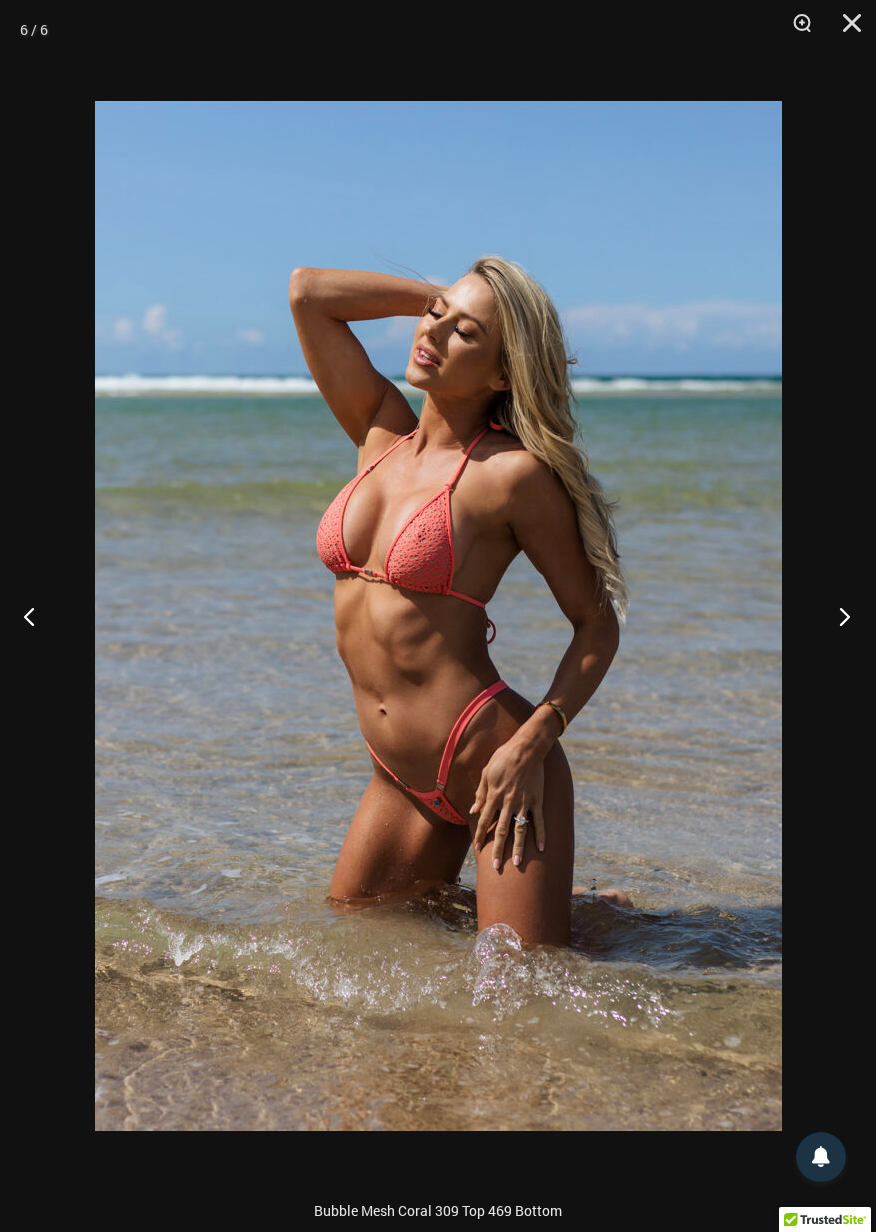 click at bounding box center [838, 616] 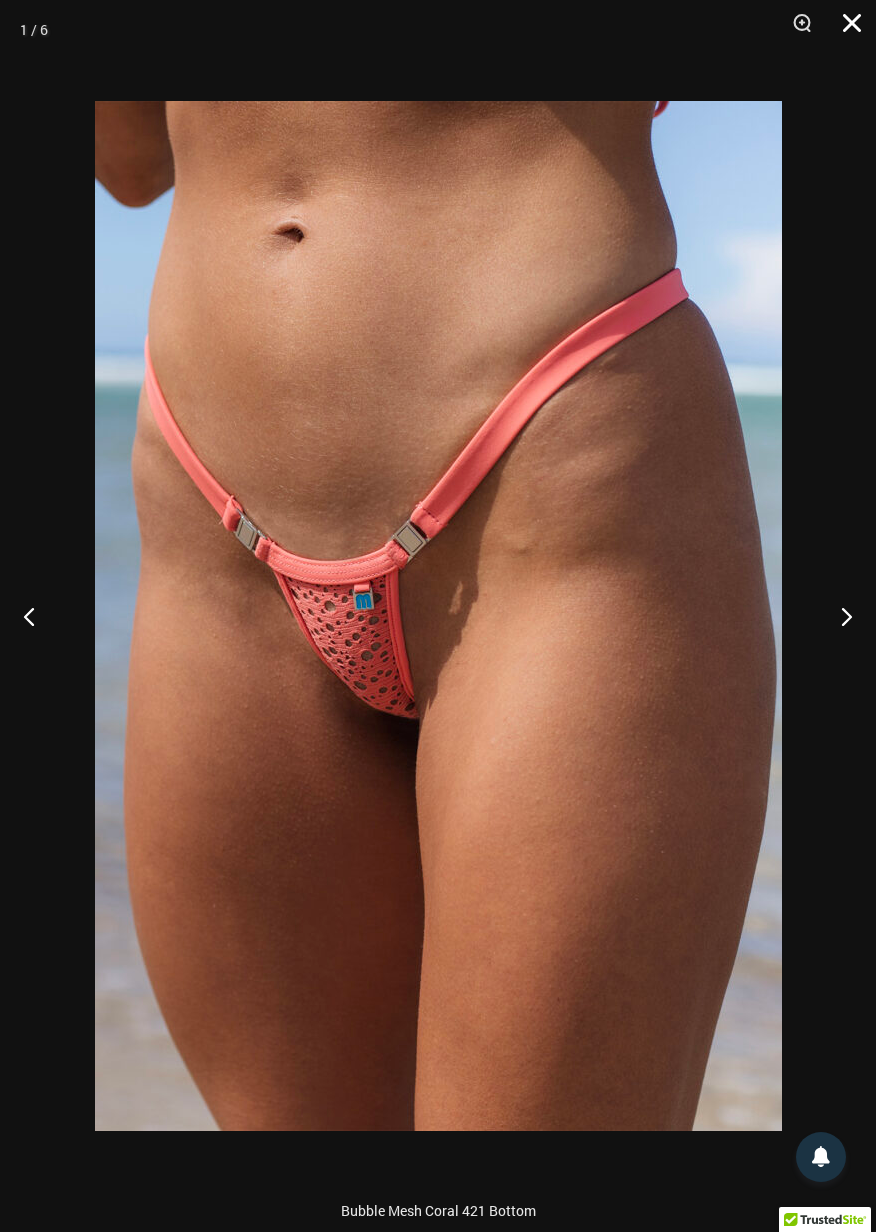 click at bounding box center [845, 30] 